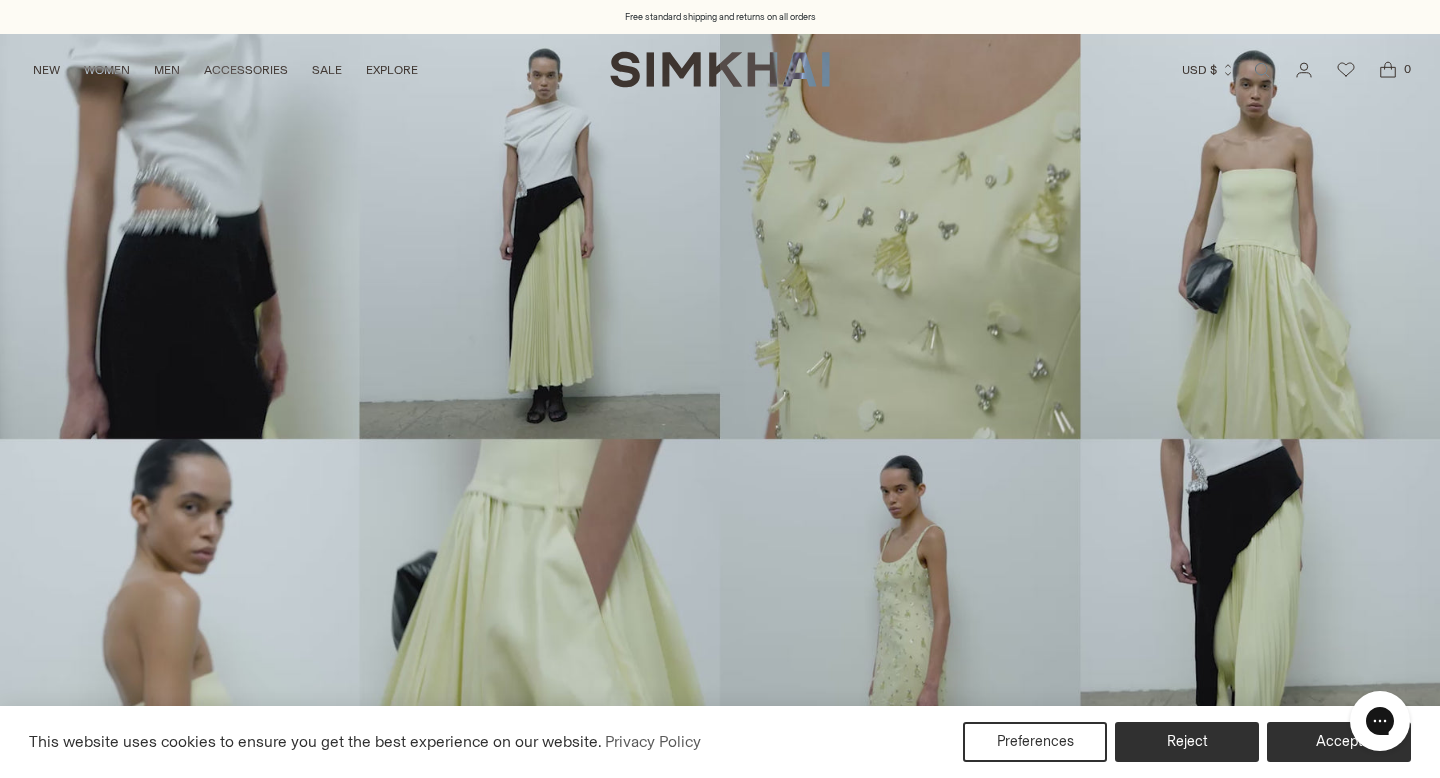 scroll, scrollTop: 0, scrollLeft: 0, axis: both 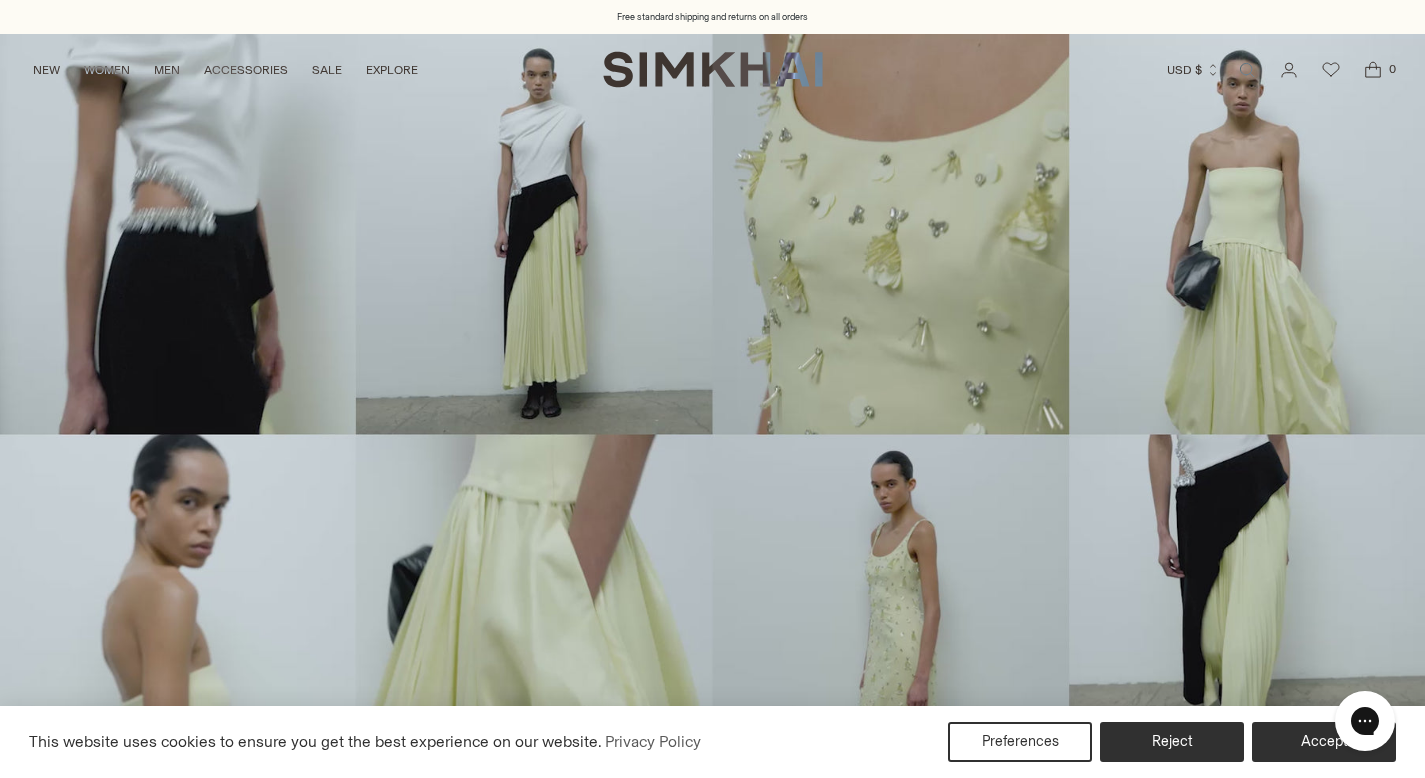 click at bounding box center [1247, 70] 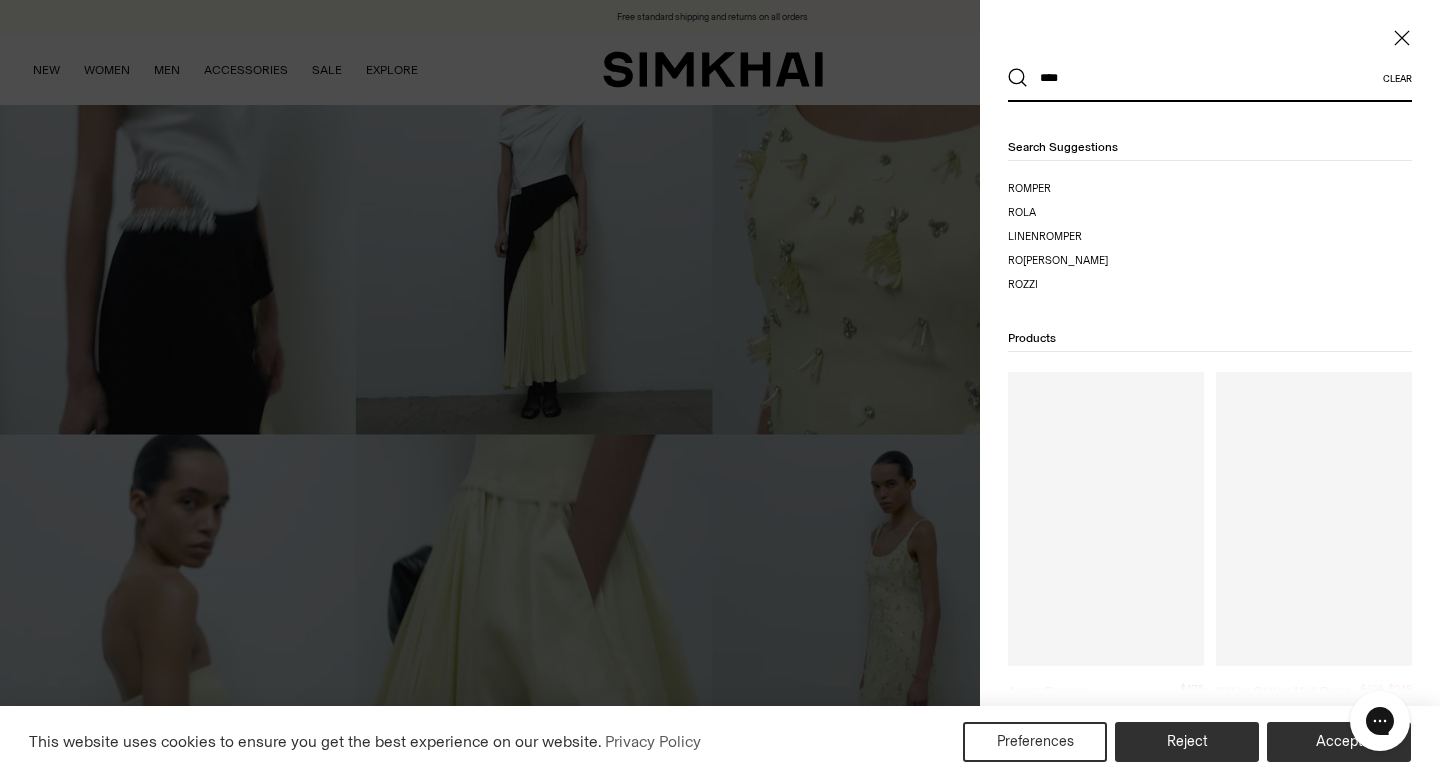 type on "****" 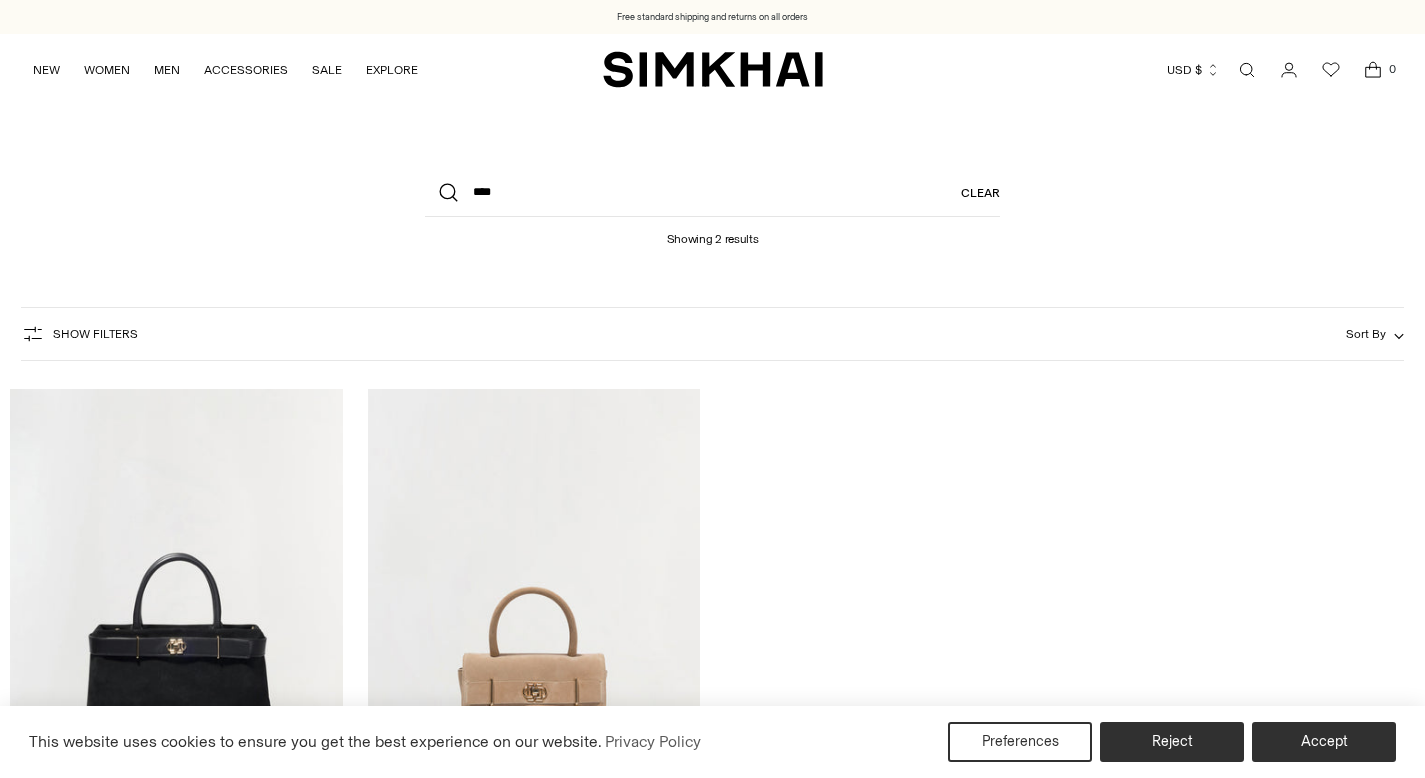 scroll, scrollTop: 0, scrollLeft: 0, axis: both 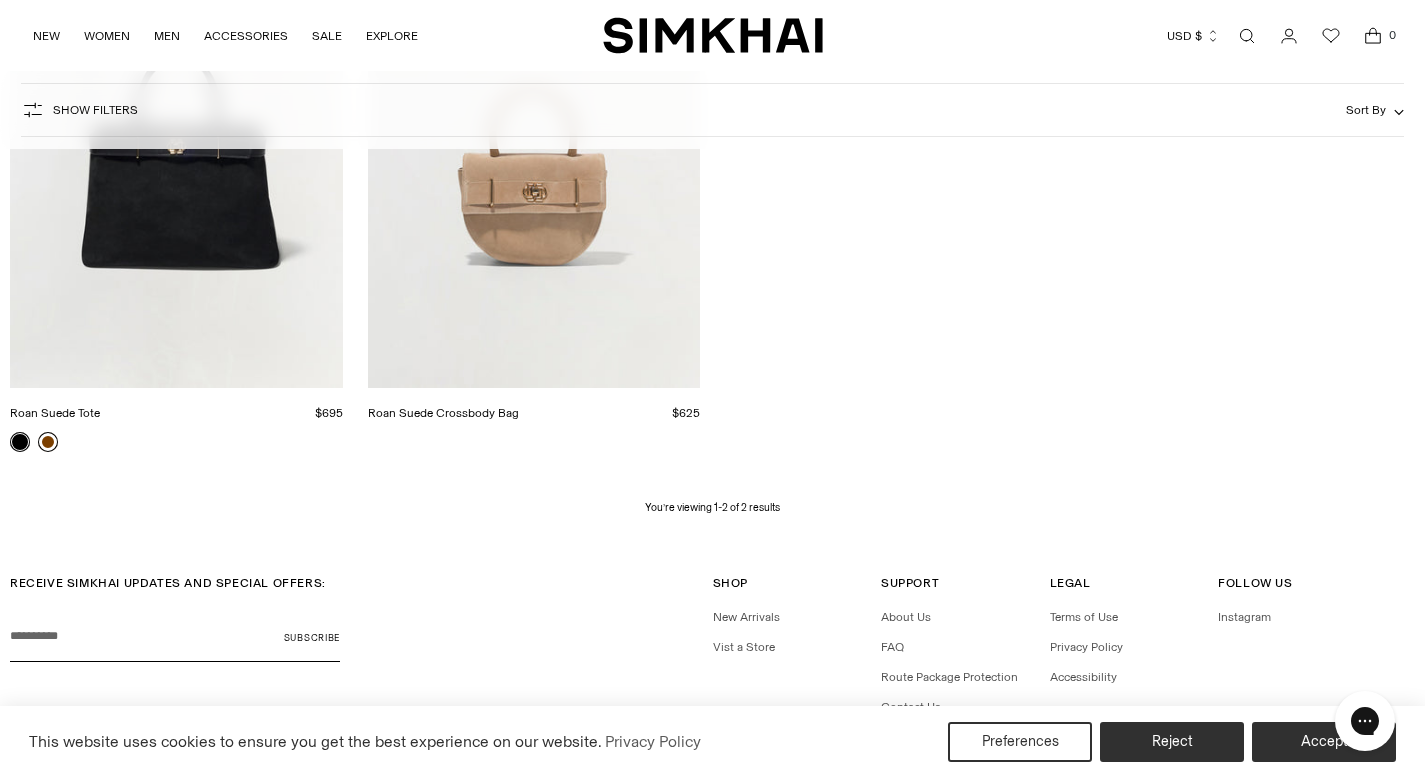click at bounding box center (0, 0) 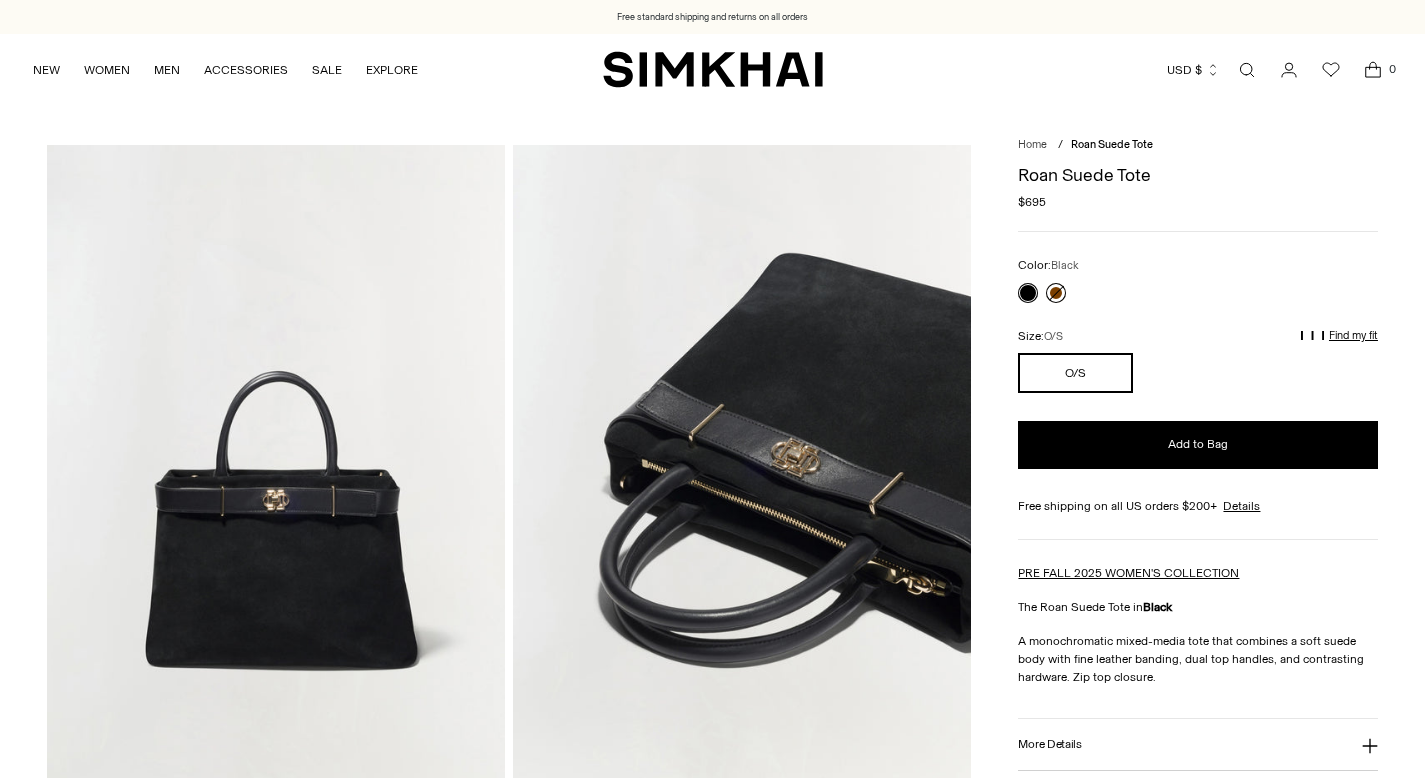 scroll, scrollTop: 0, scrollLeft: 0, axis: both 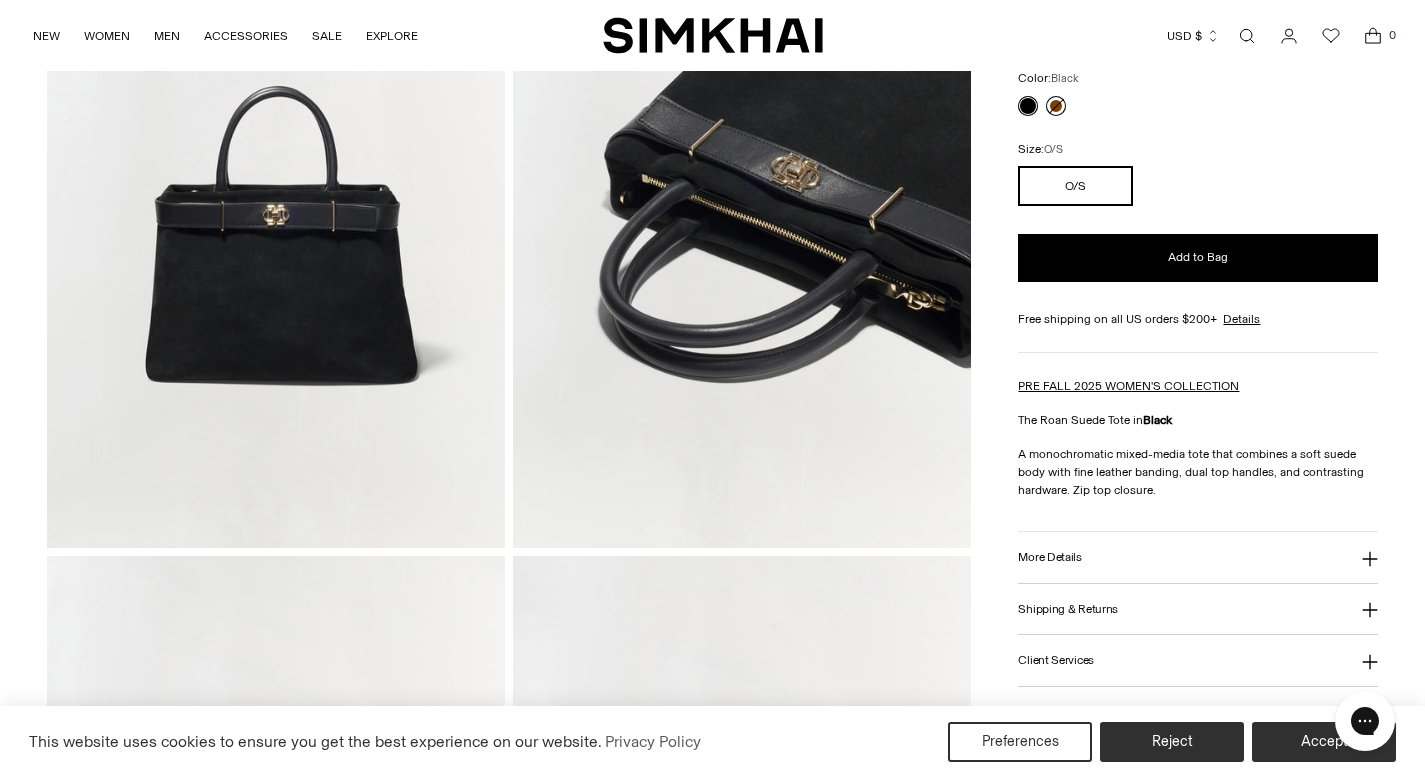click on "More Details" at bounding box center [1049, 557] 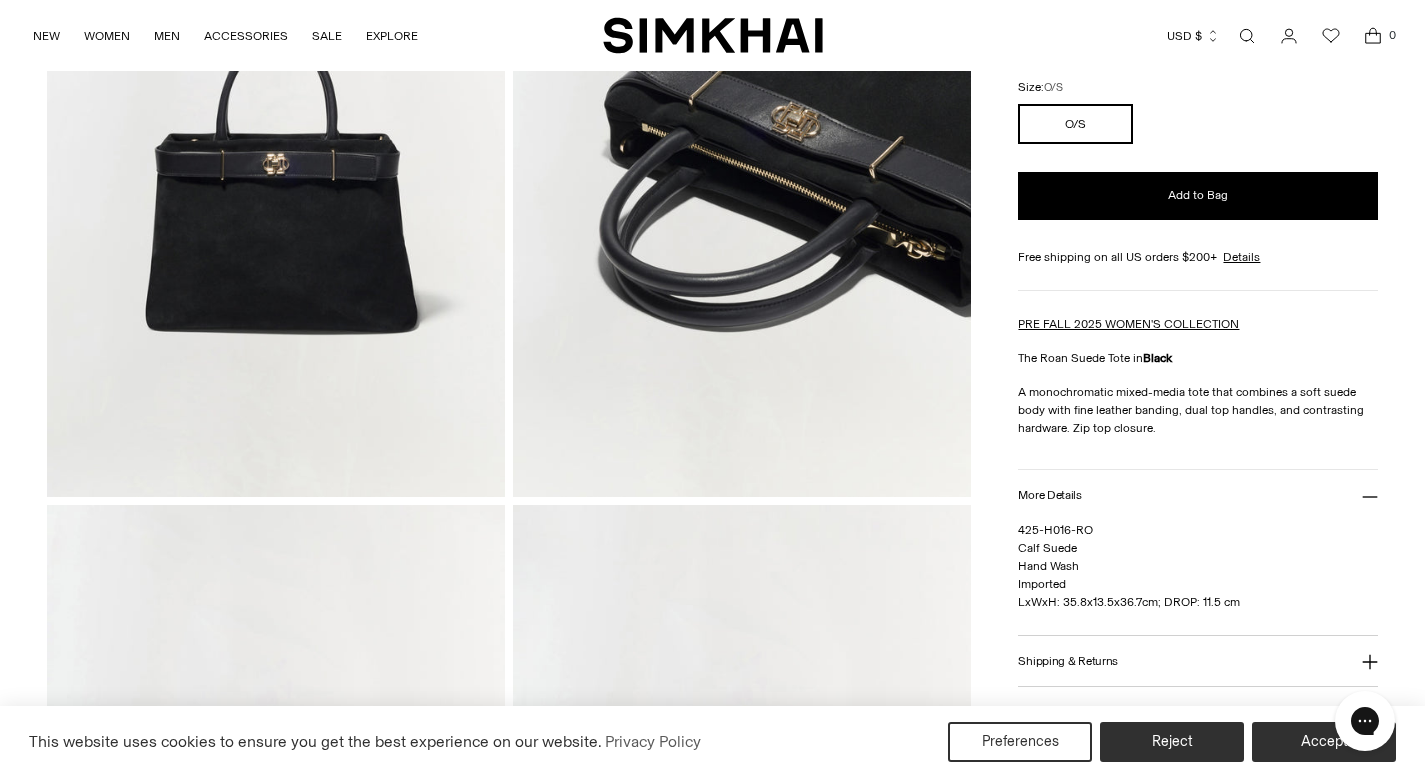scroll, scrollTop: 351, scrollLeft: 0, axis: vertical 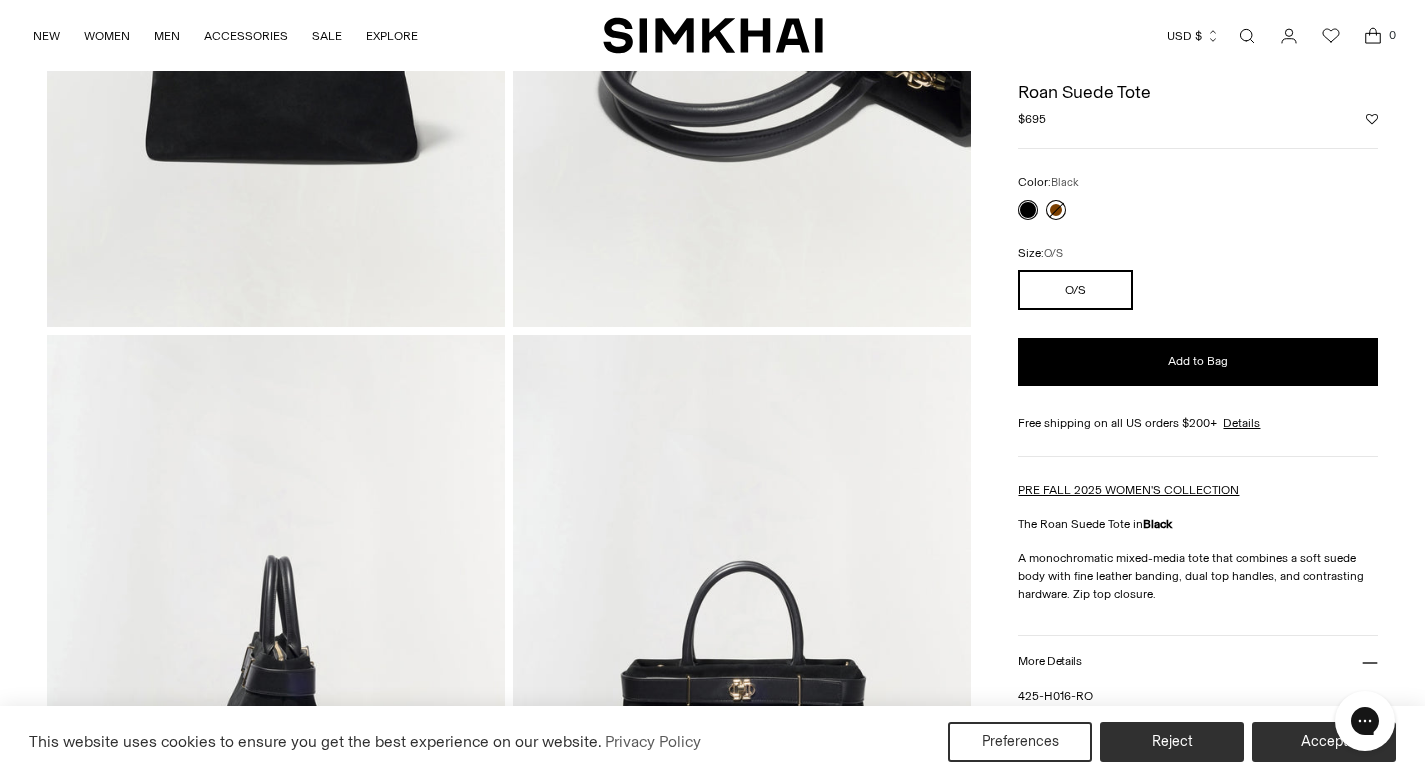 click at bounding box center [1247, 36] 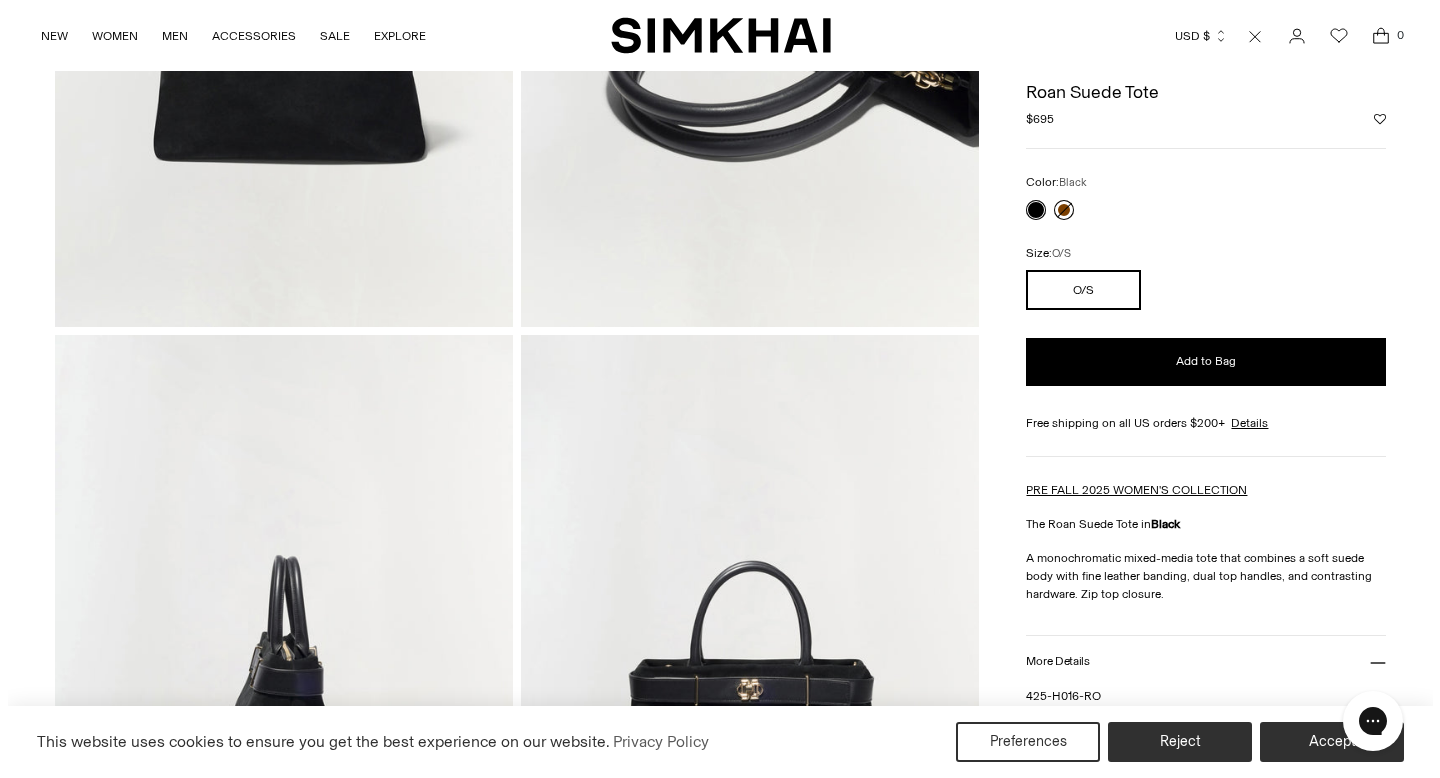 scroll, scrollTop: 0, scrollLeft: 0, axis: both 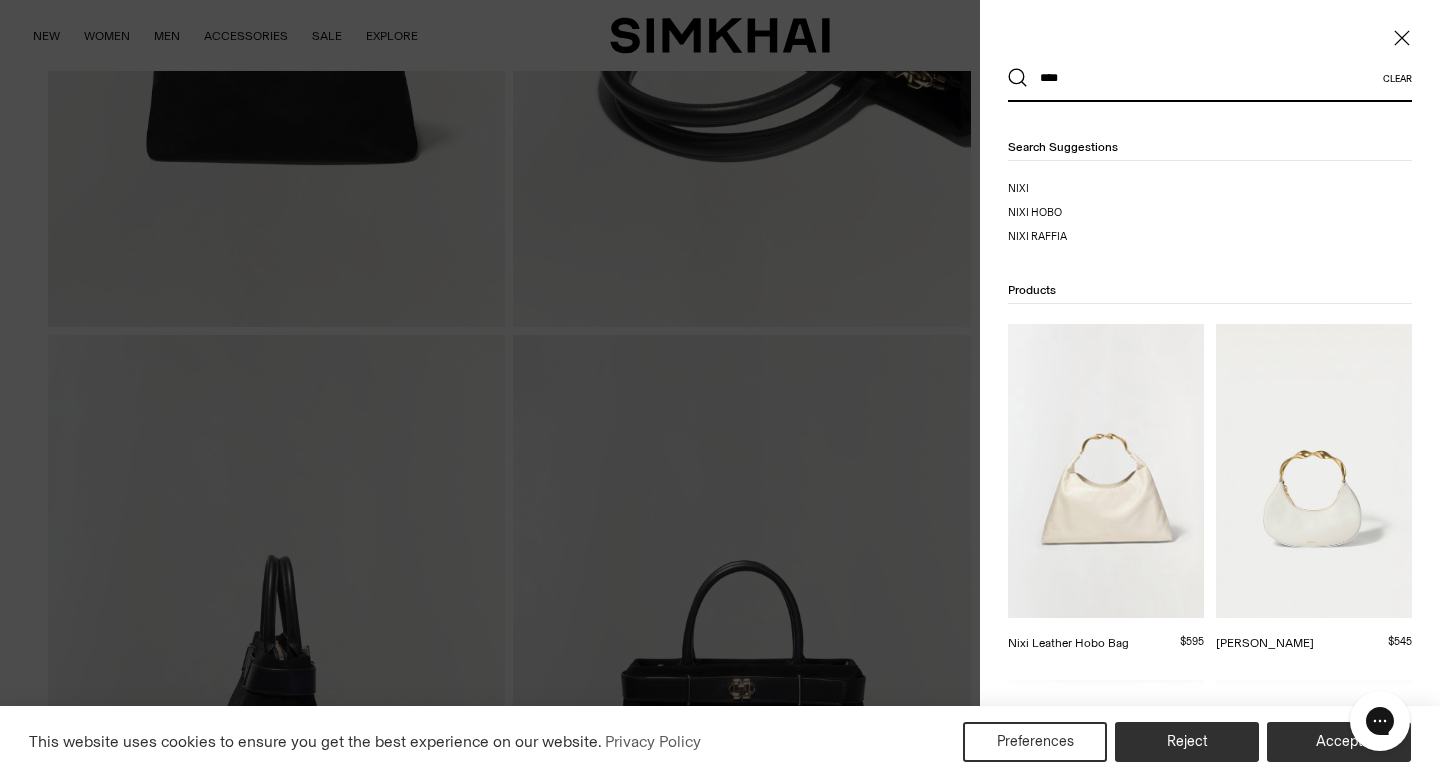 type on "****" 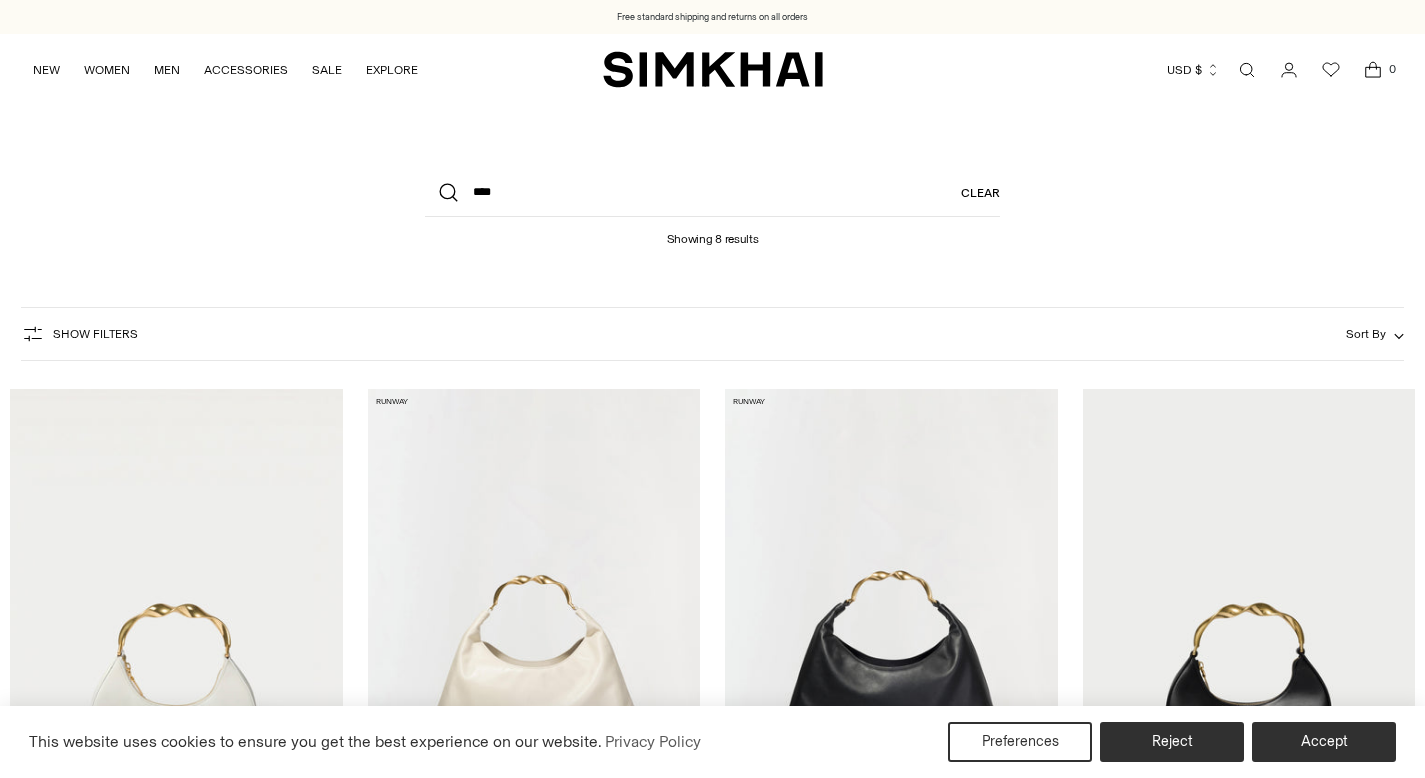 scroll, scrollTop: 417, scrollLeft: 0, axis: vertical 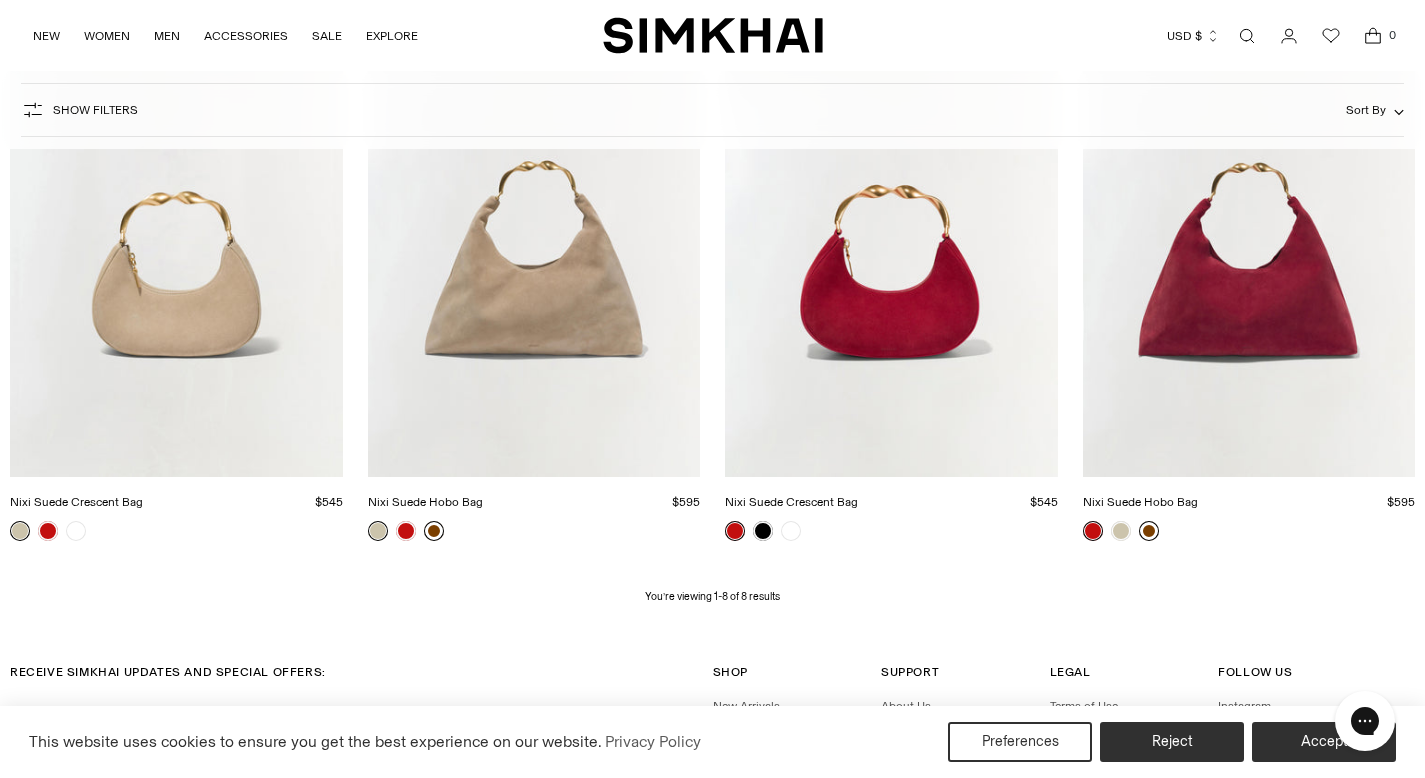 click at bounding box center [0, 0] 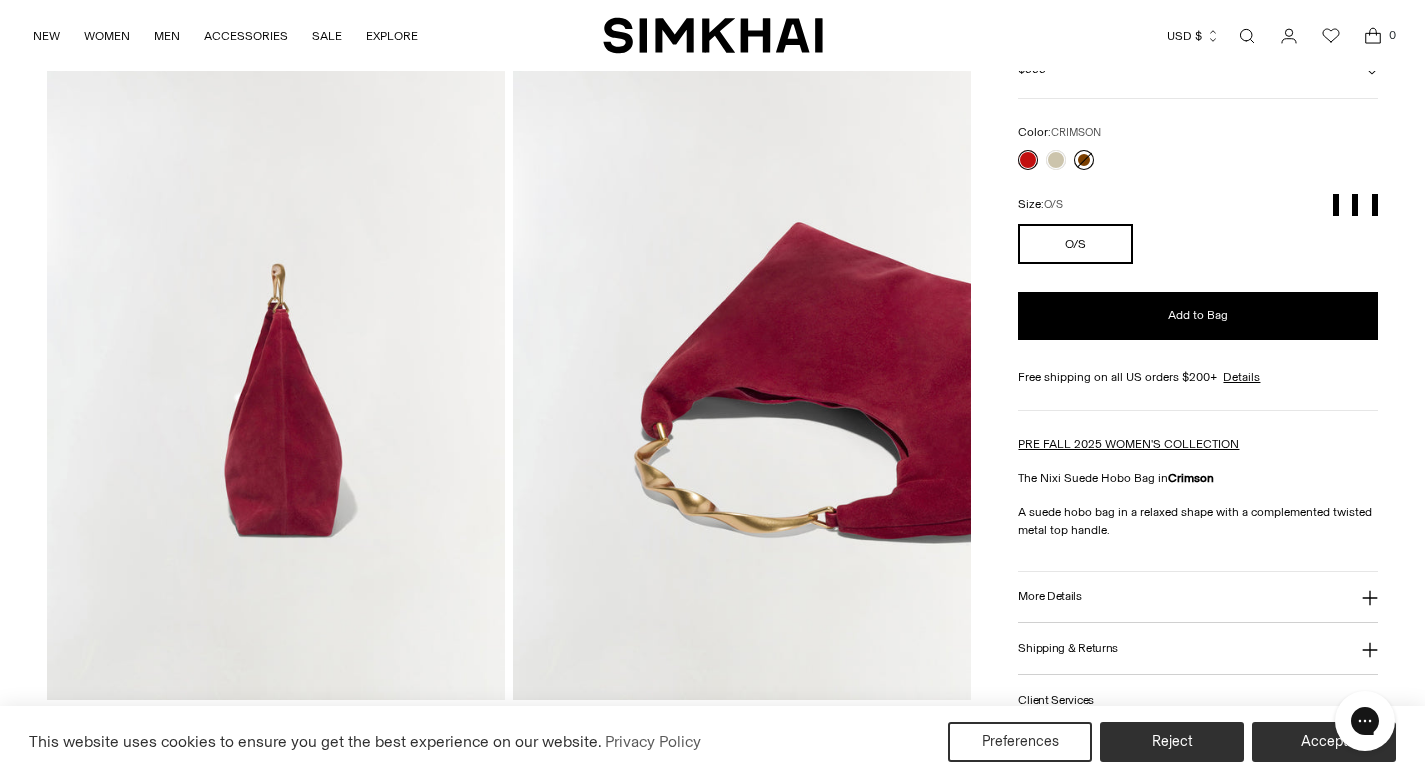 scroll, scrollTop: 0, scrollLeft: 0, axis: both 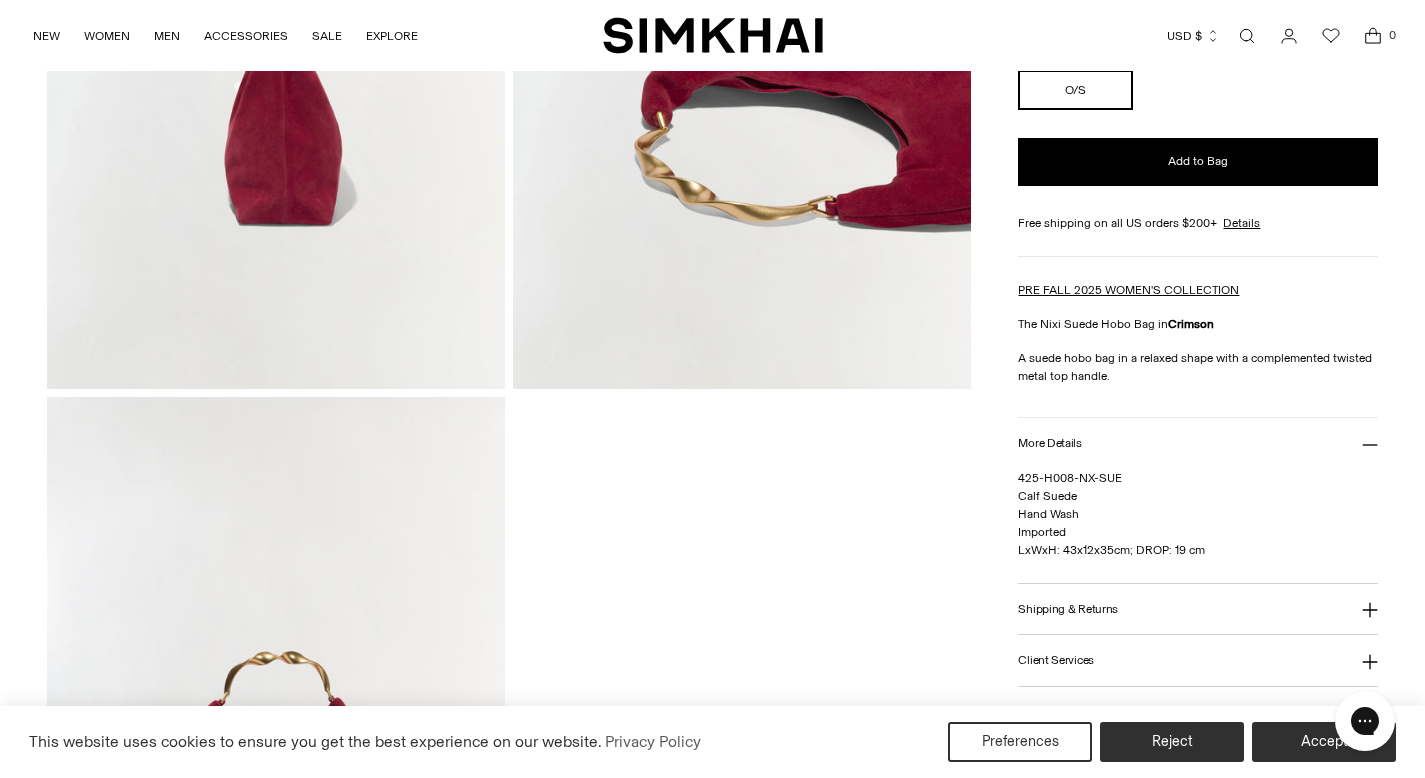 click at bounding box center [1247, 36] 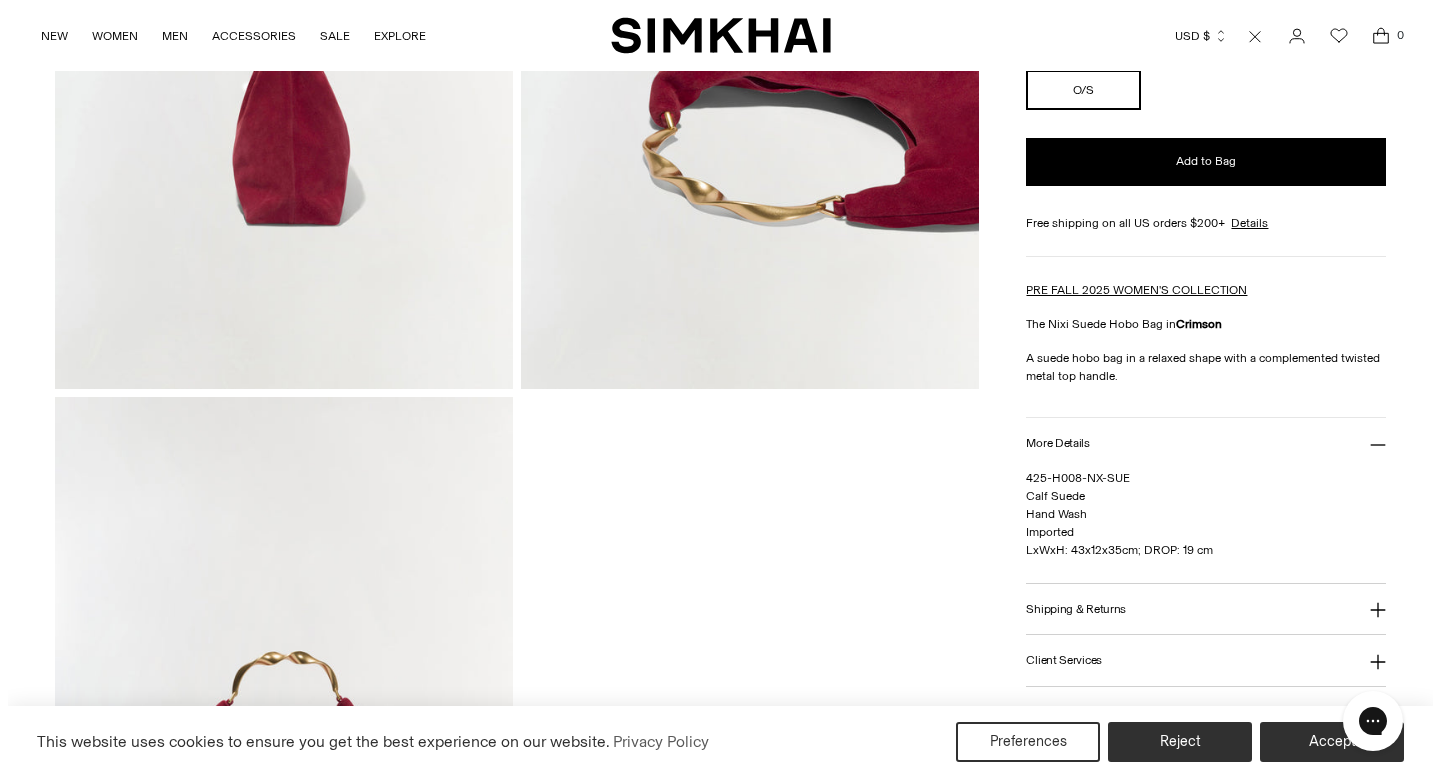 scroll, scrollTop: 0, scrollLeft: 0, axis: both 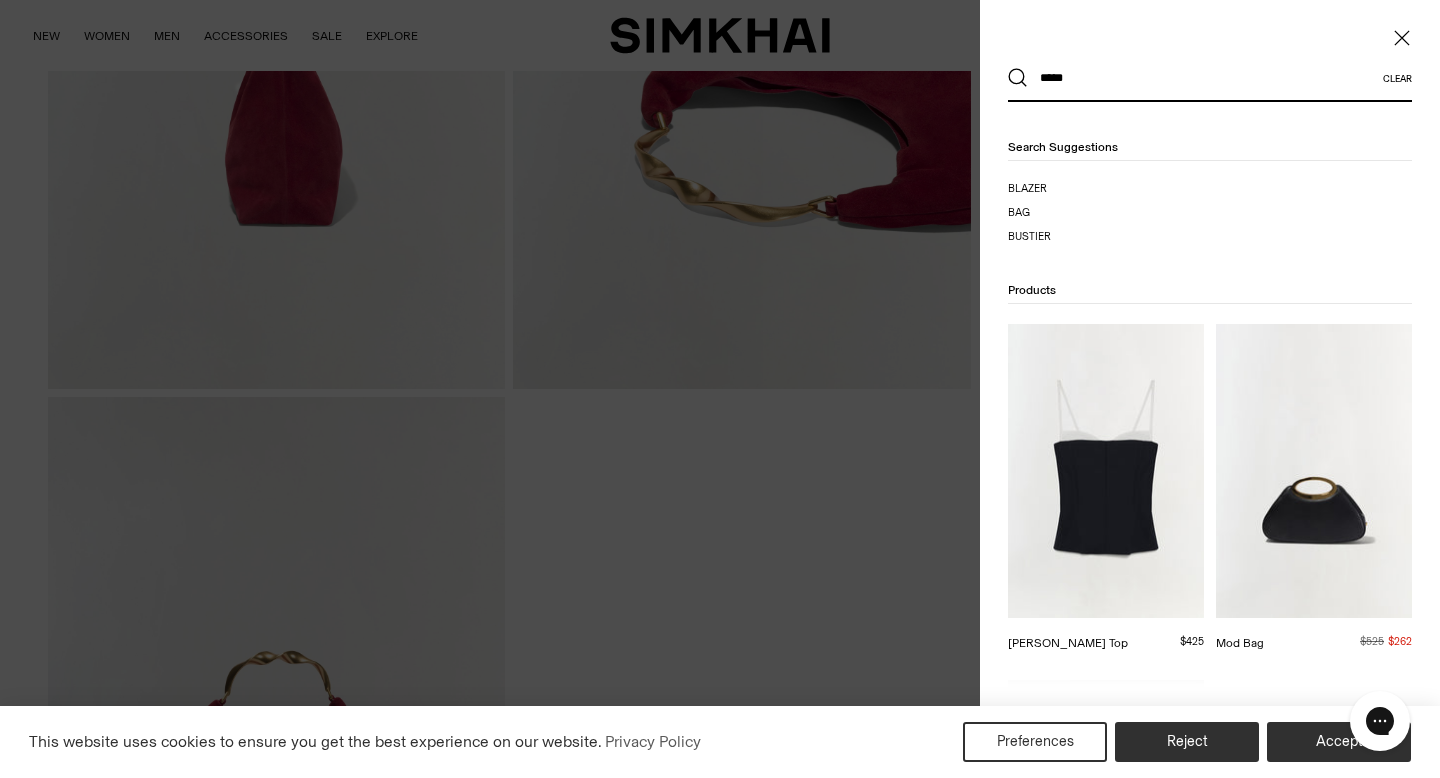type on "*****" 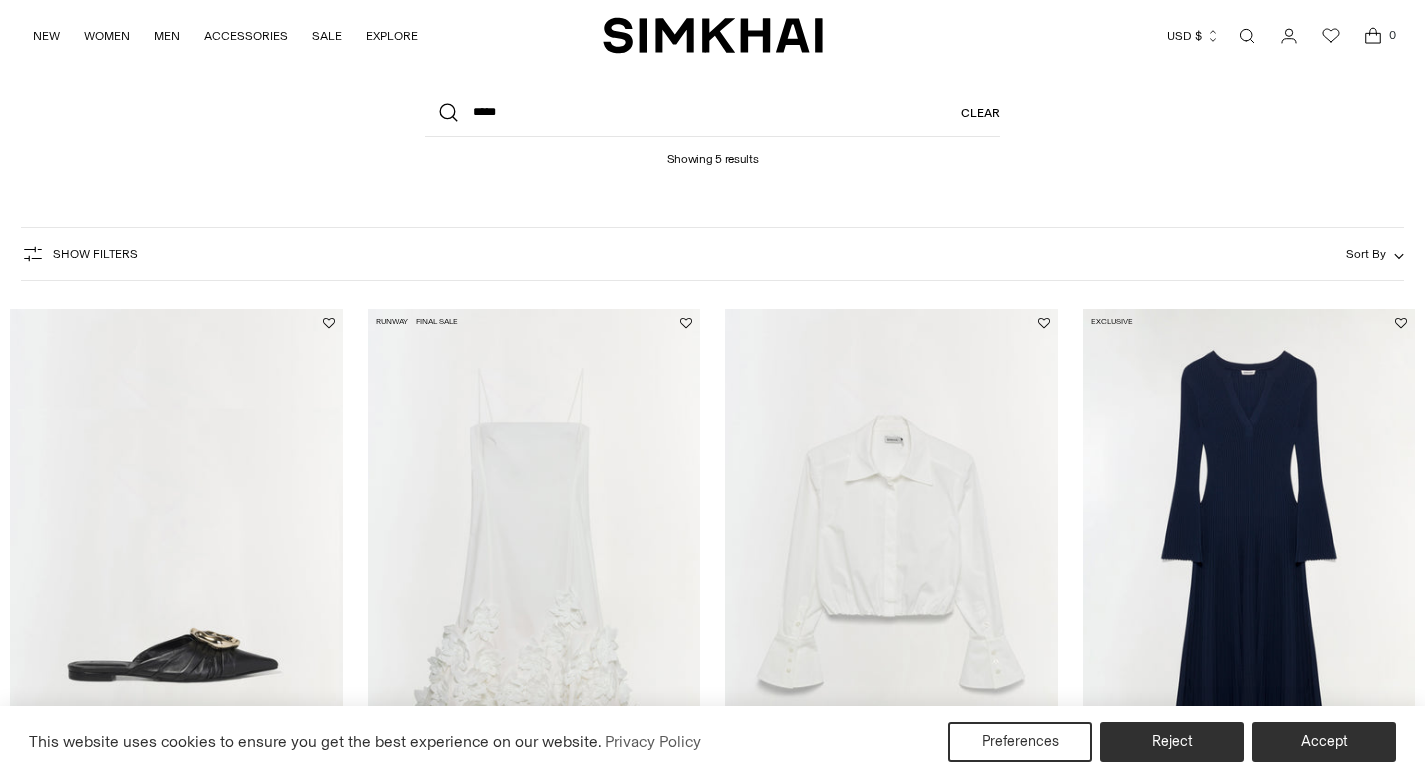 scroll, scrollTop: 170, scrollLeft: 0, axis: vertical 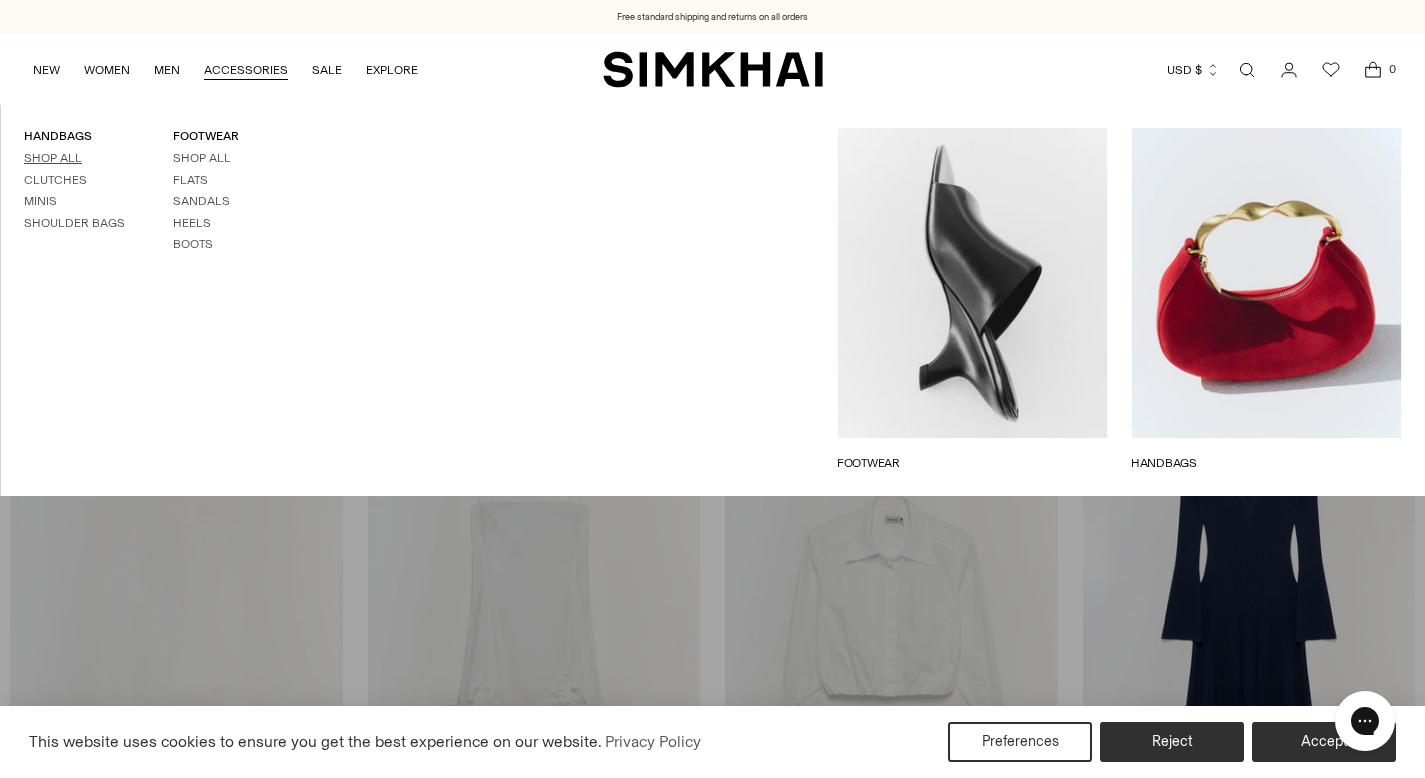 click on "Shop All" at bounding box center (53, 158) 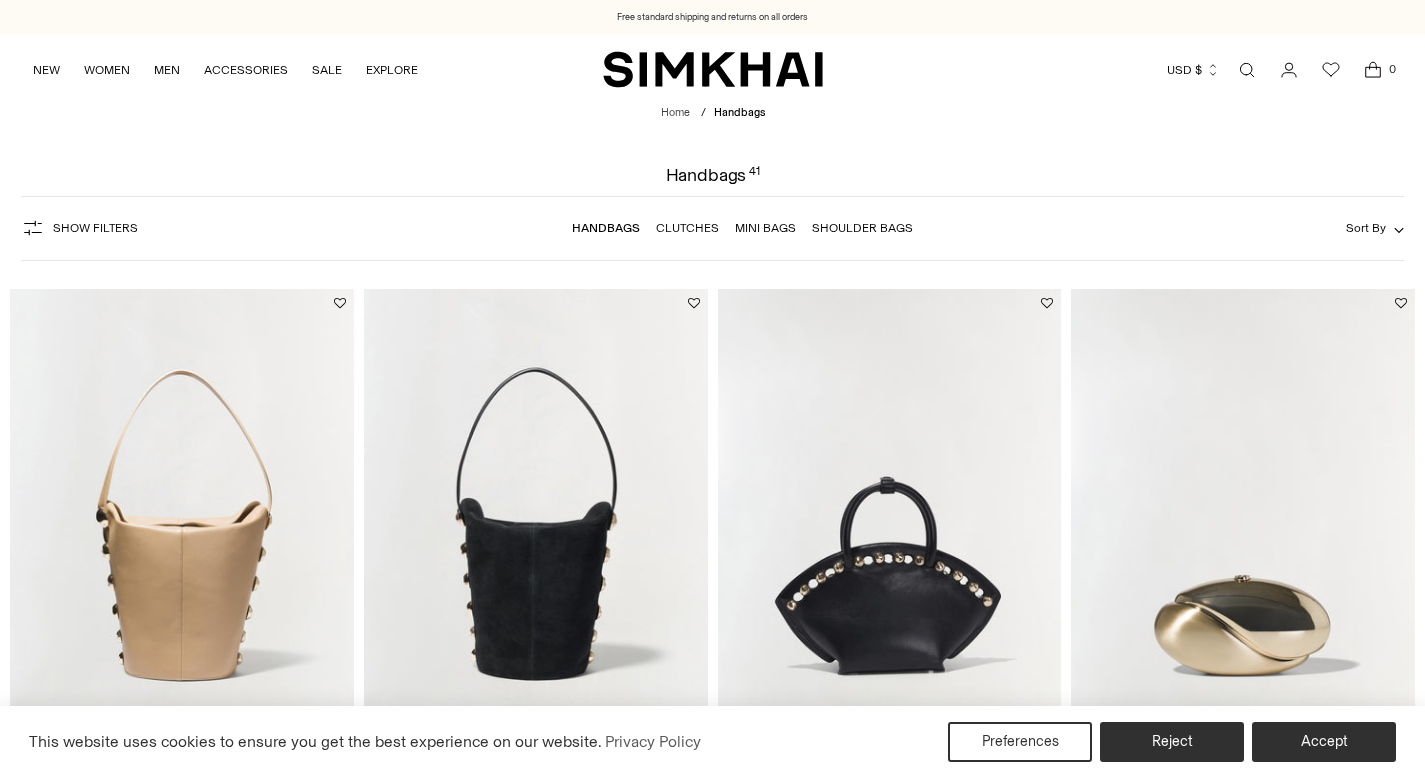 scroll, scrollTop: 601, scrollLeft: 0, axis: vertical 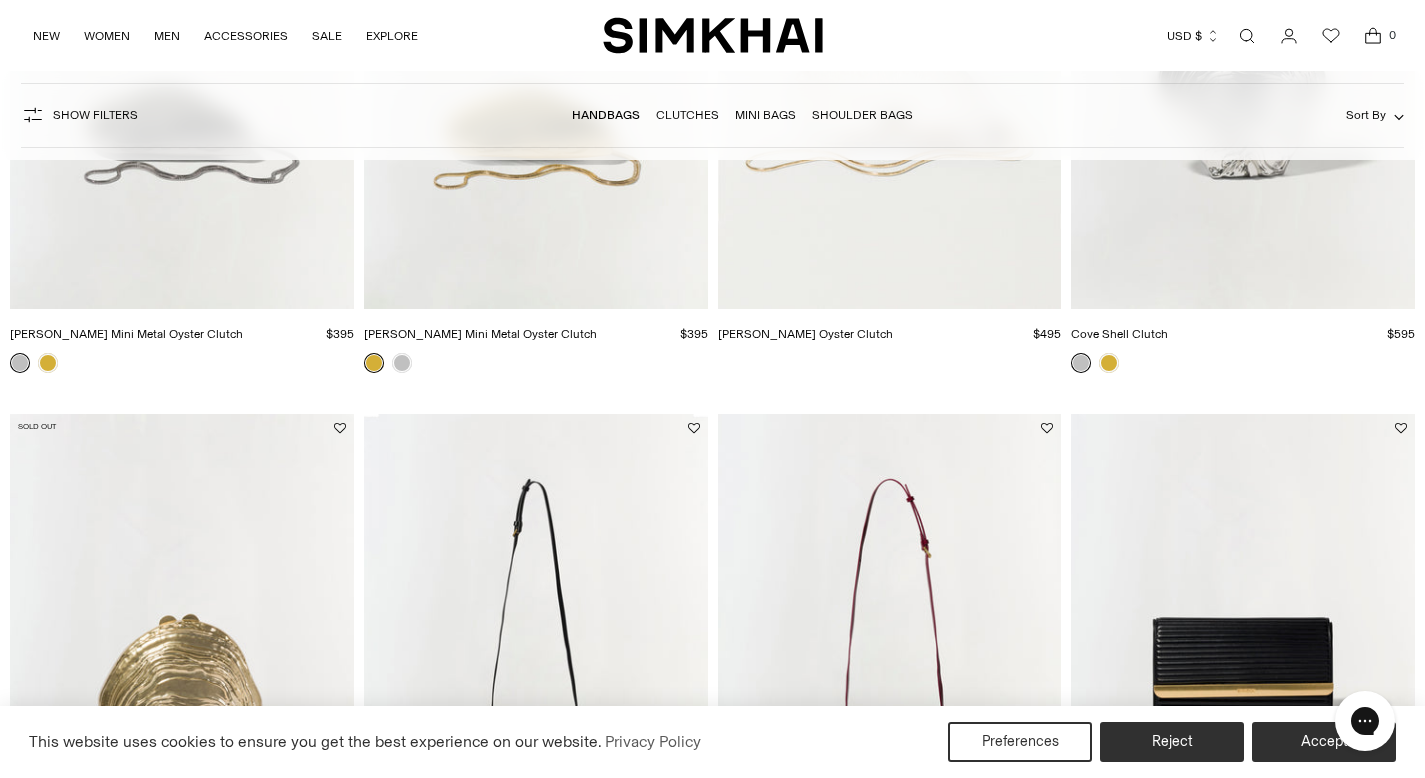 click at bounding box center [1247, 36] 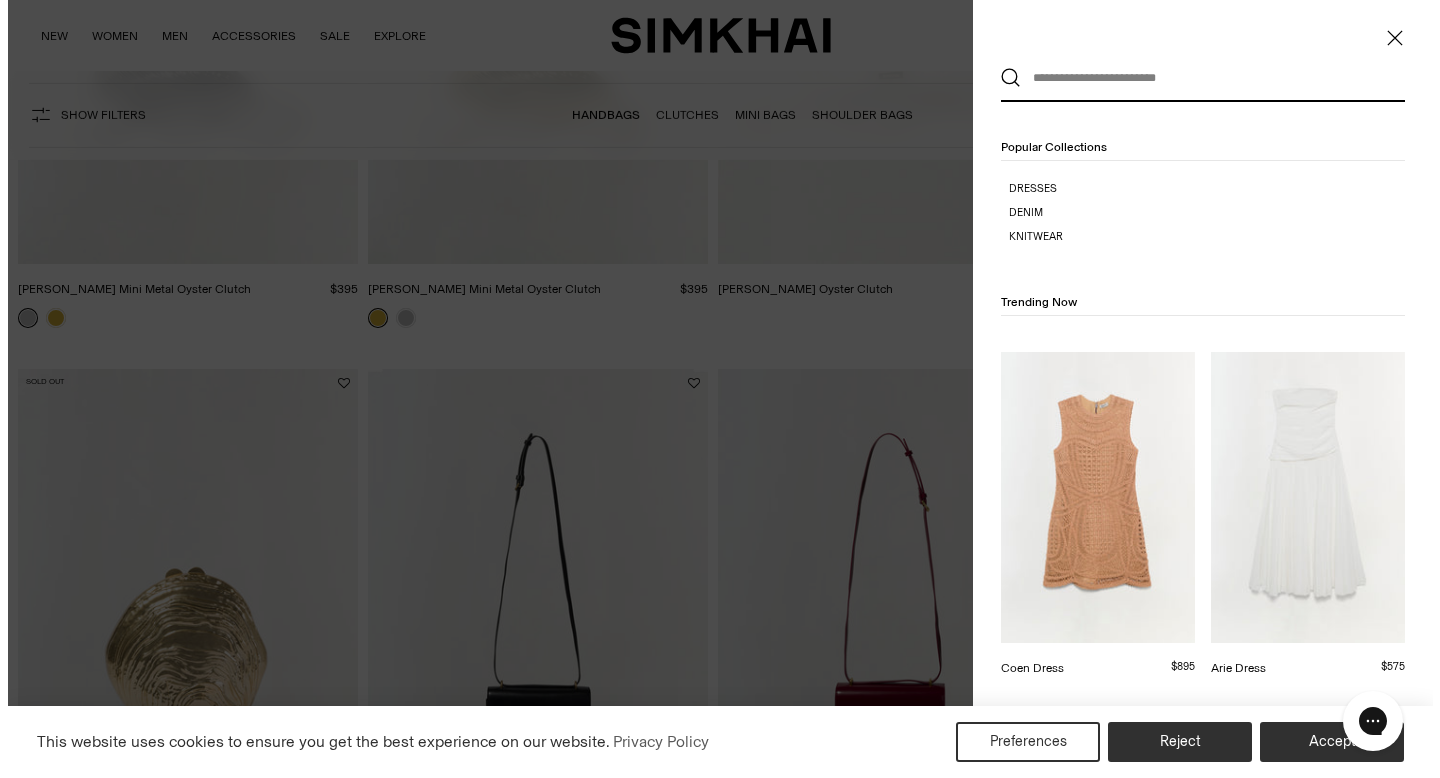 scroll, scrollTop: 0, scrollLeft: 0, axis: both 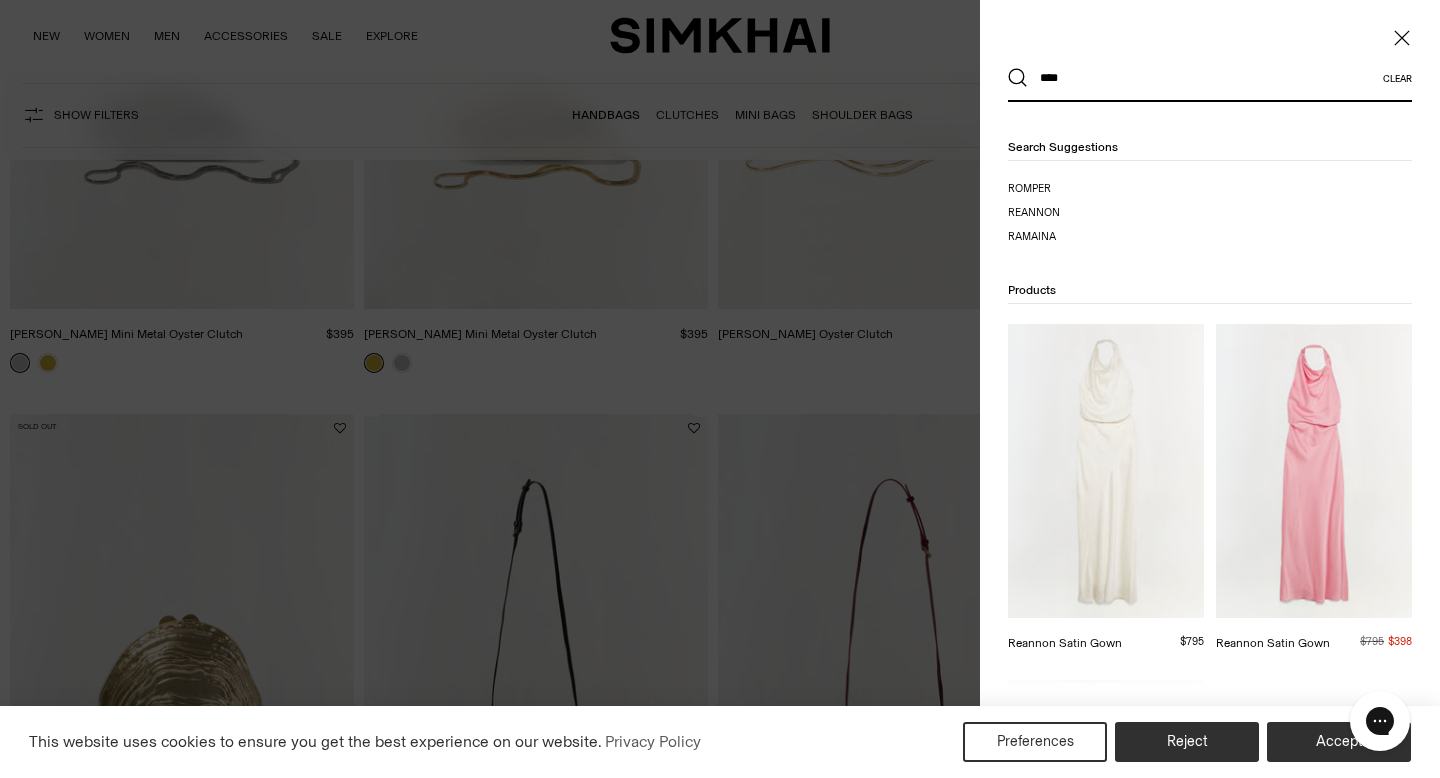 type on "****" 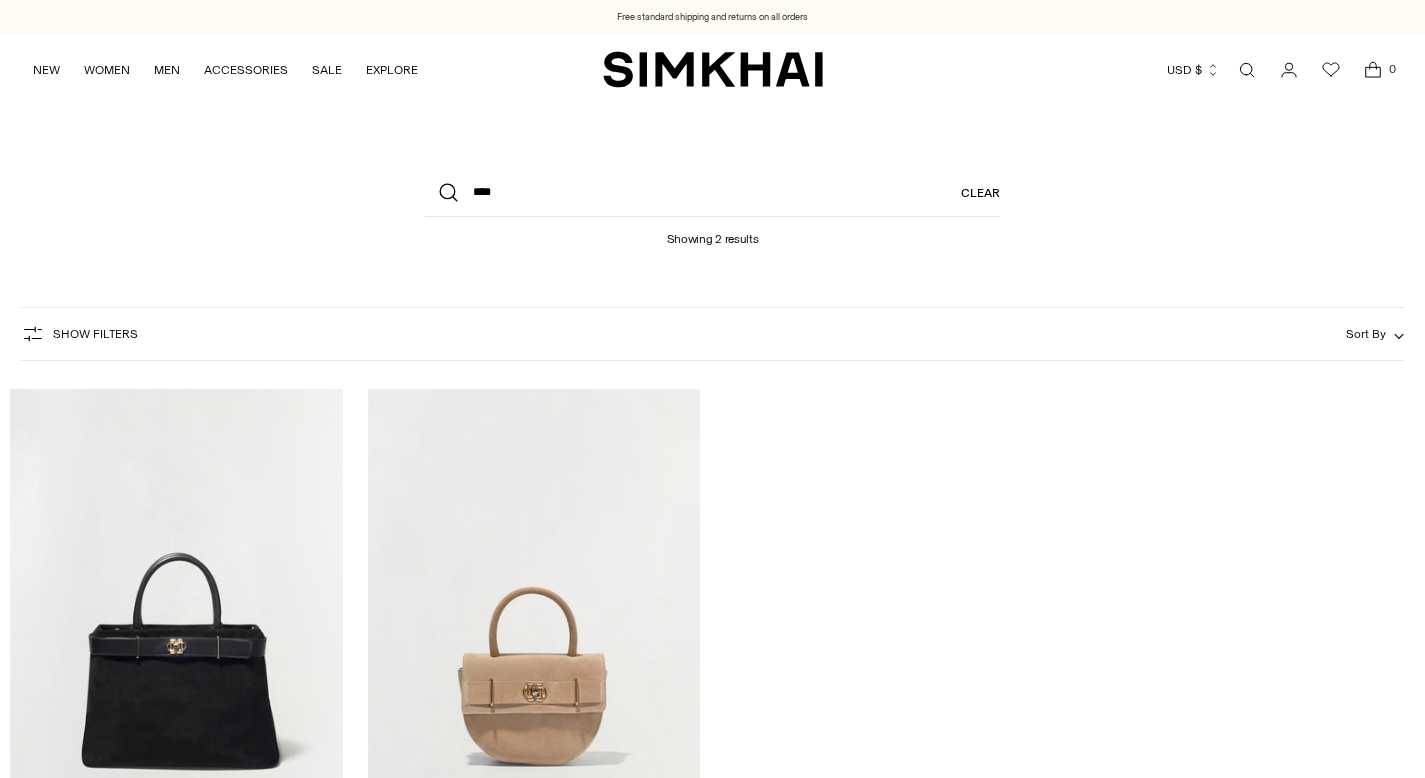 scroll, scrollTop: 0, scrollLeft: 0, axis: both 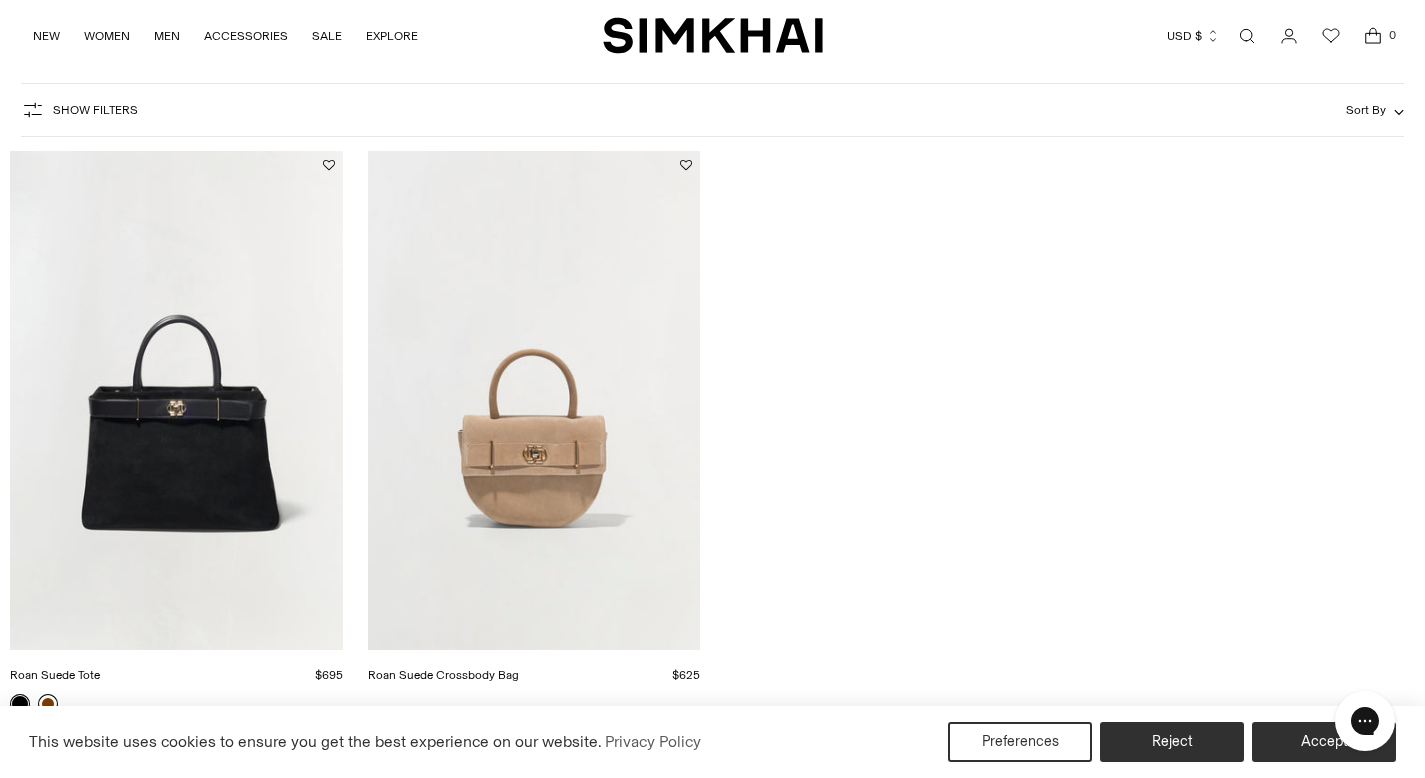 click at bounding box center [0, 0] 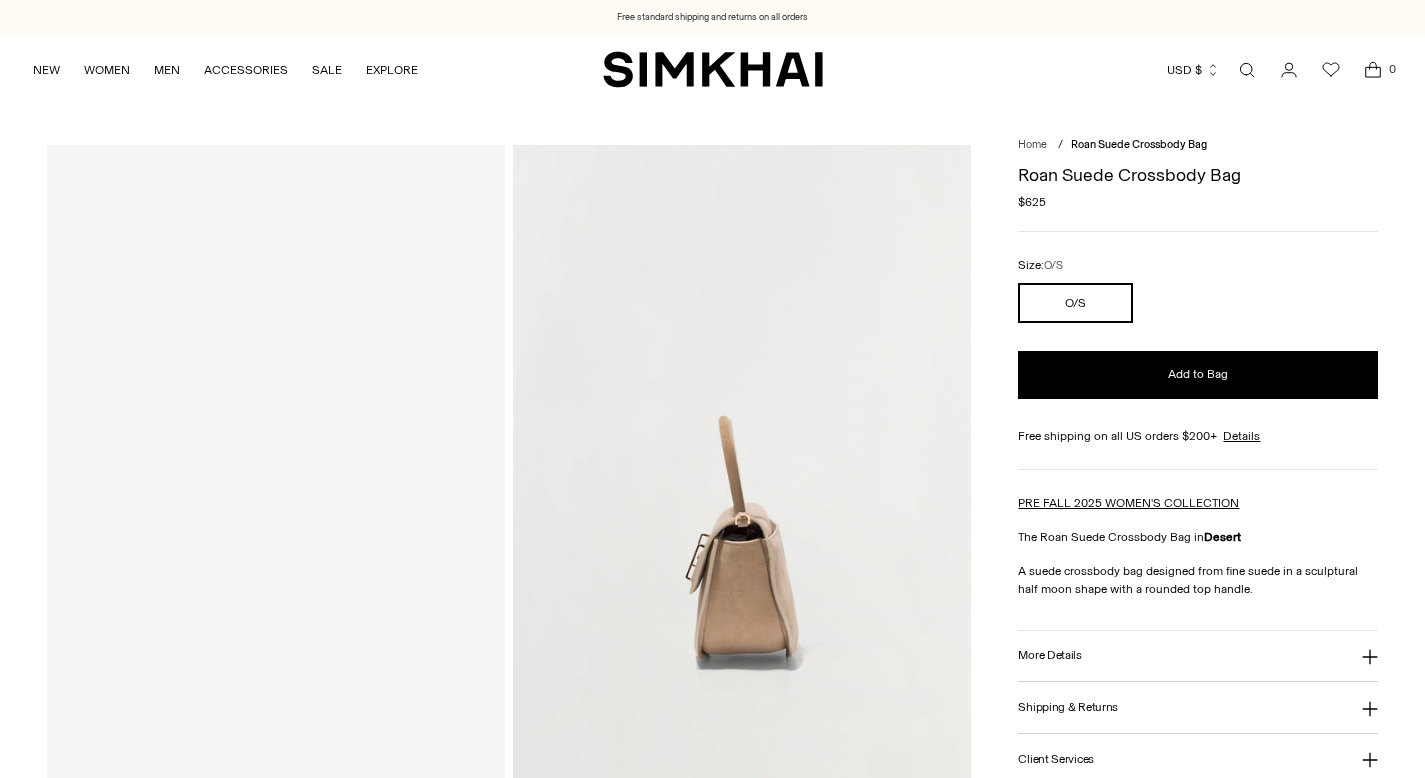 scroll, scrollTop: 0, scrollLeft: 0, axis: both 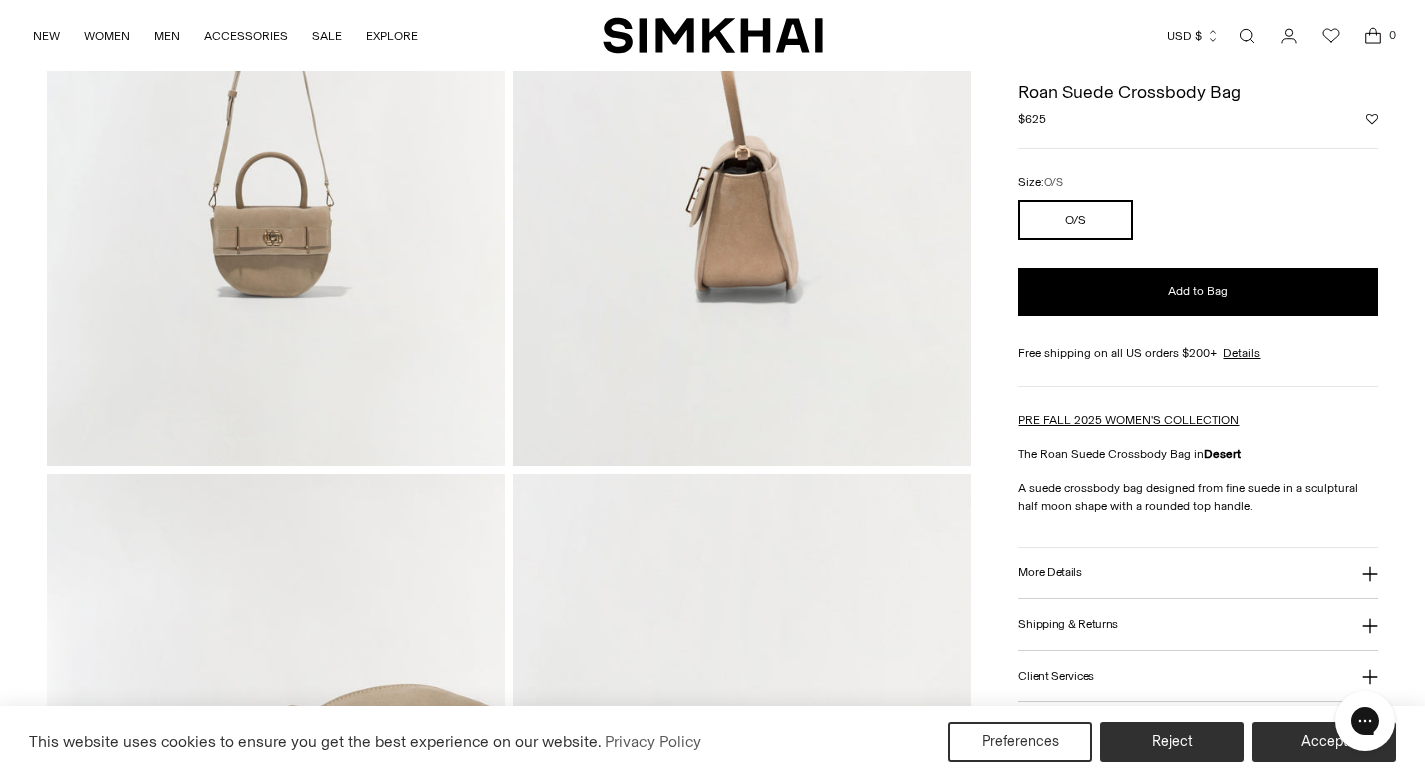 click on "More Details" at bounding box center [1198, 573] 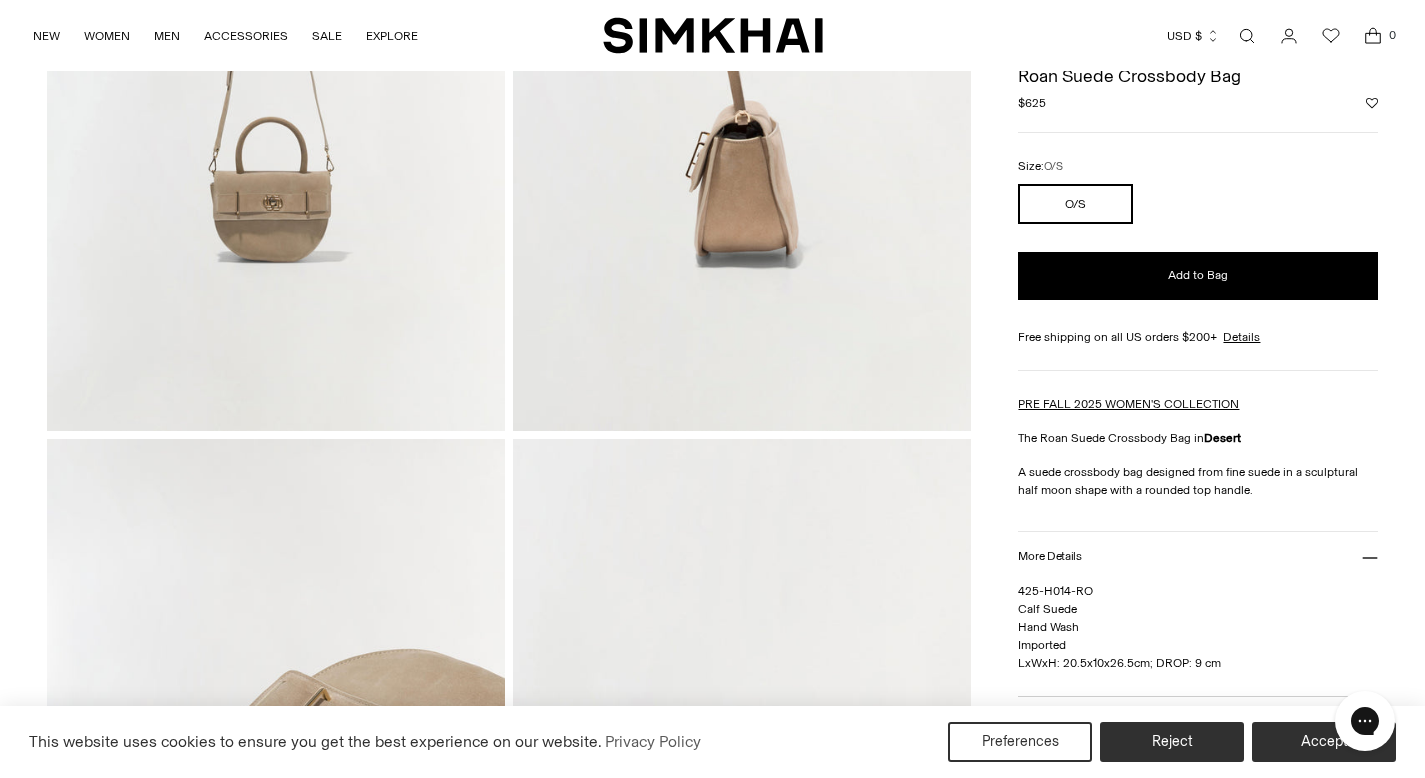 scroll, scrollTop: 408, scrollLeft: 0, axis: vertical 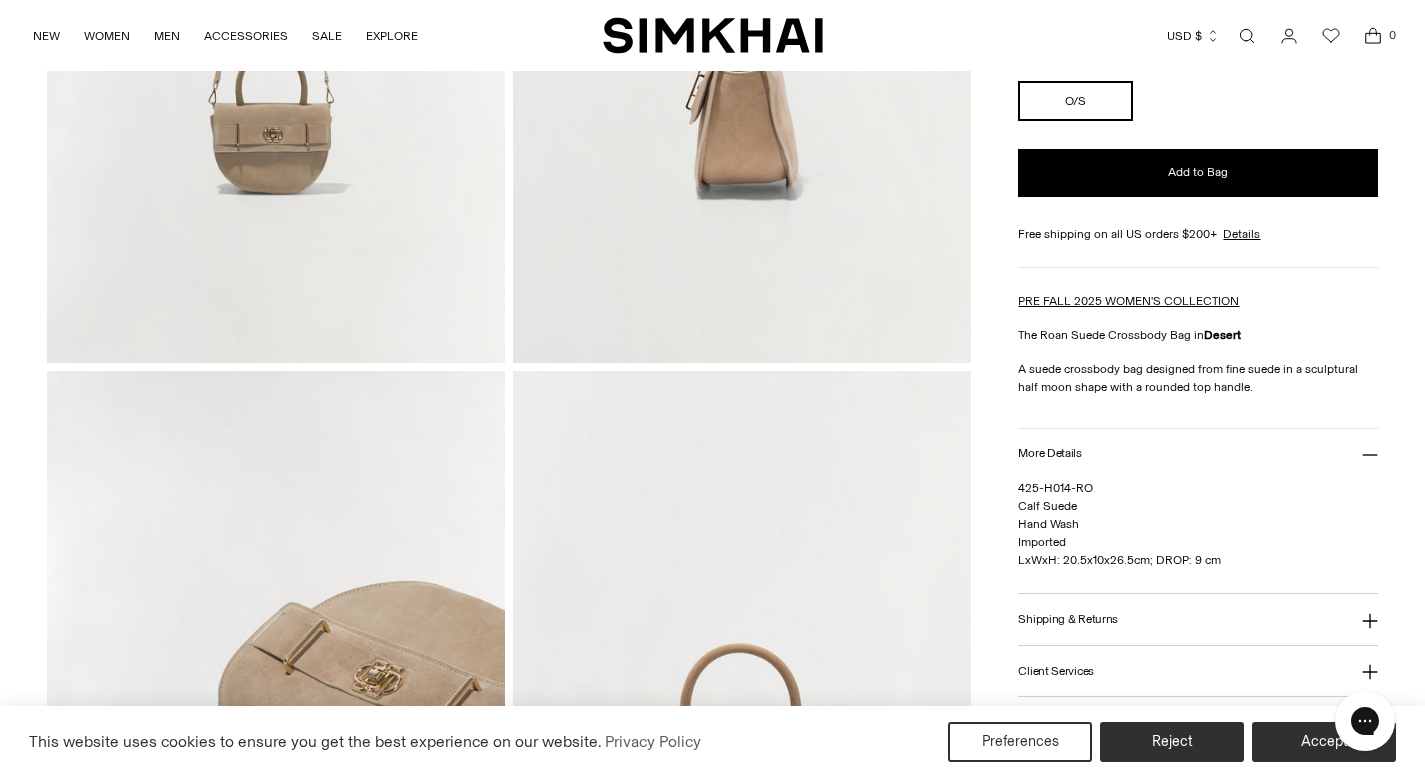 click at bounding box center [1247, 36] 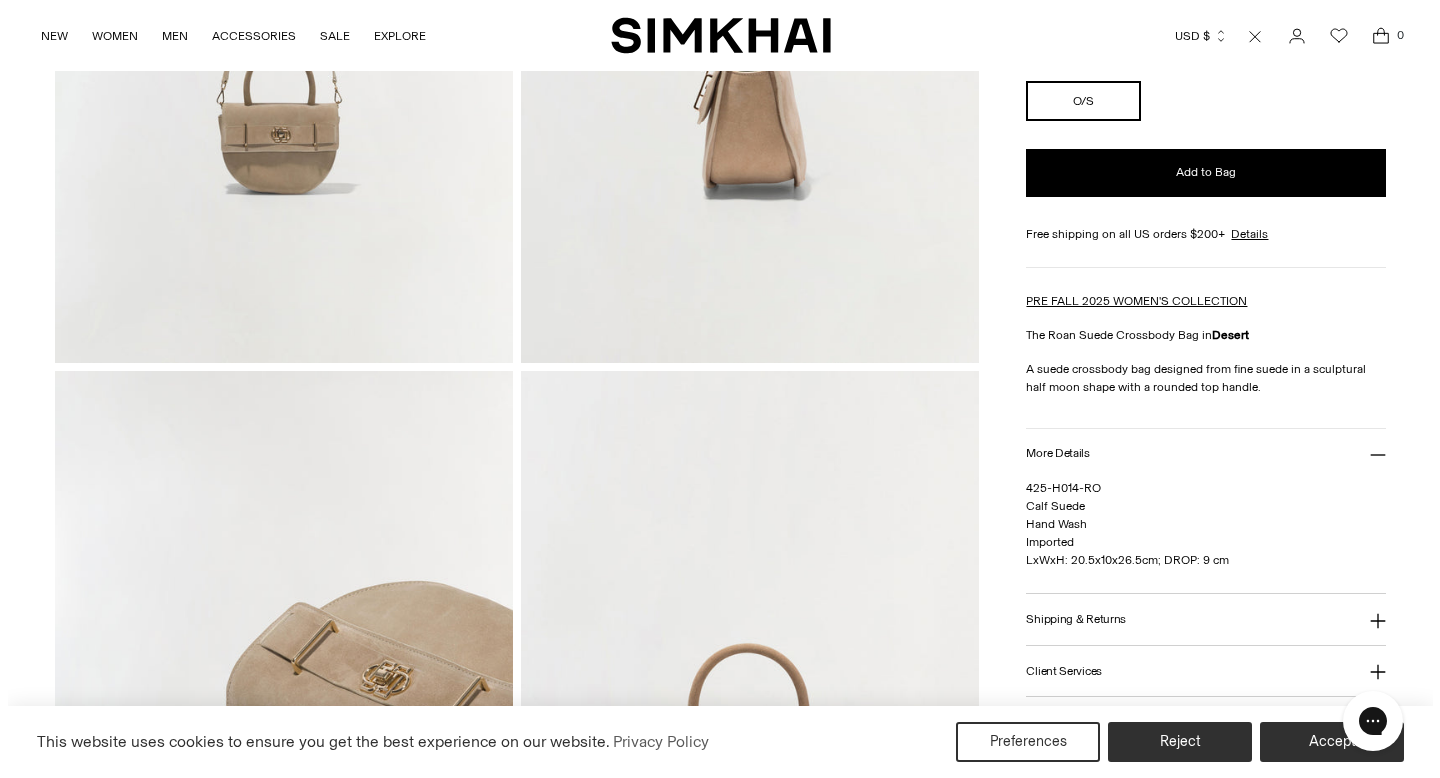 scroll, scrollTop: 0, scrollLeft: 0, axis: both 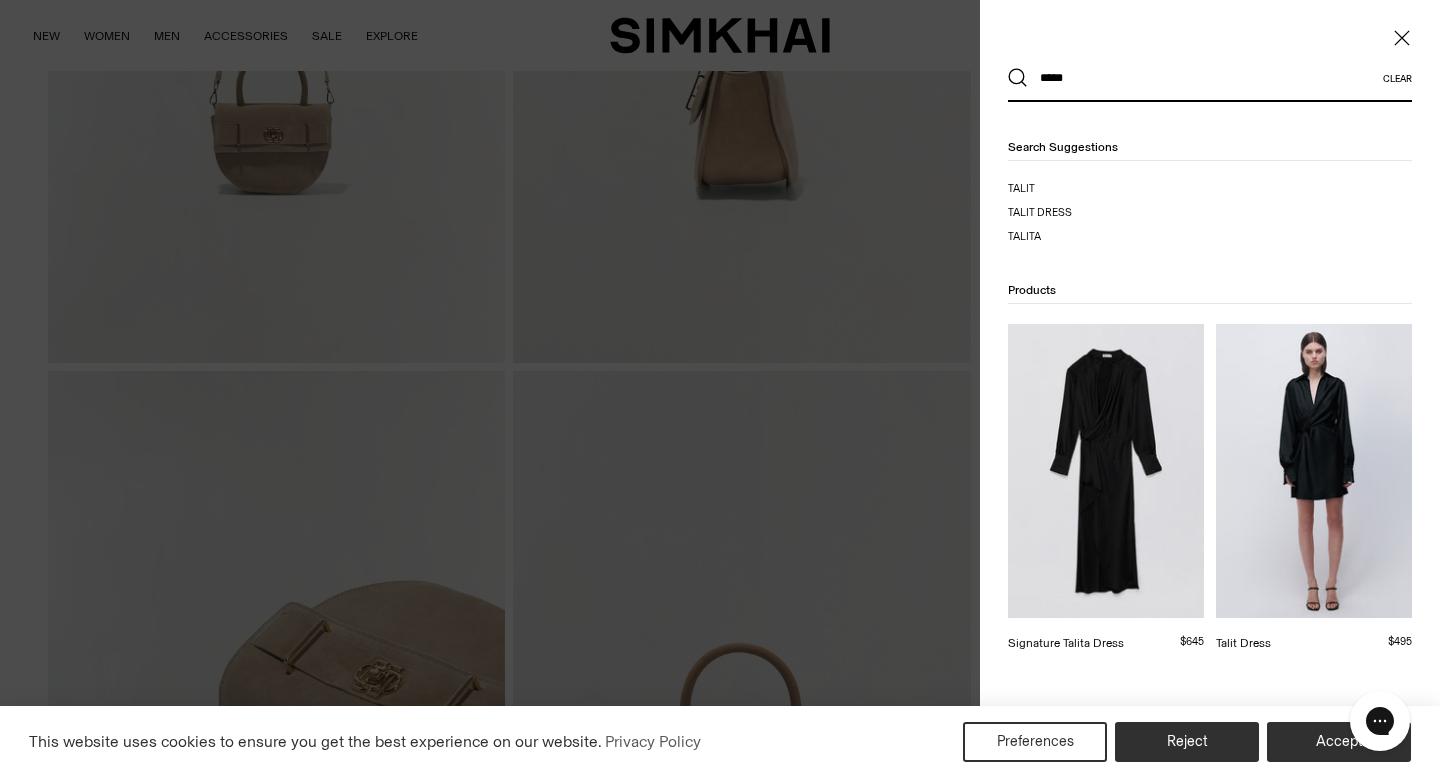 type on "*****" 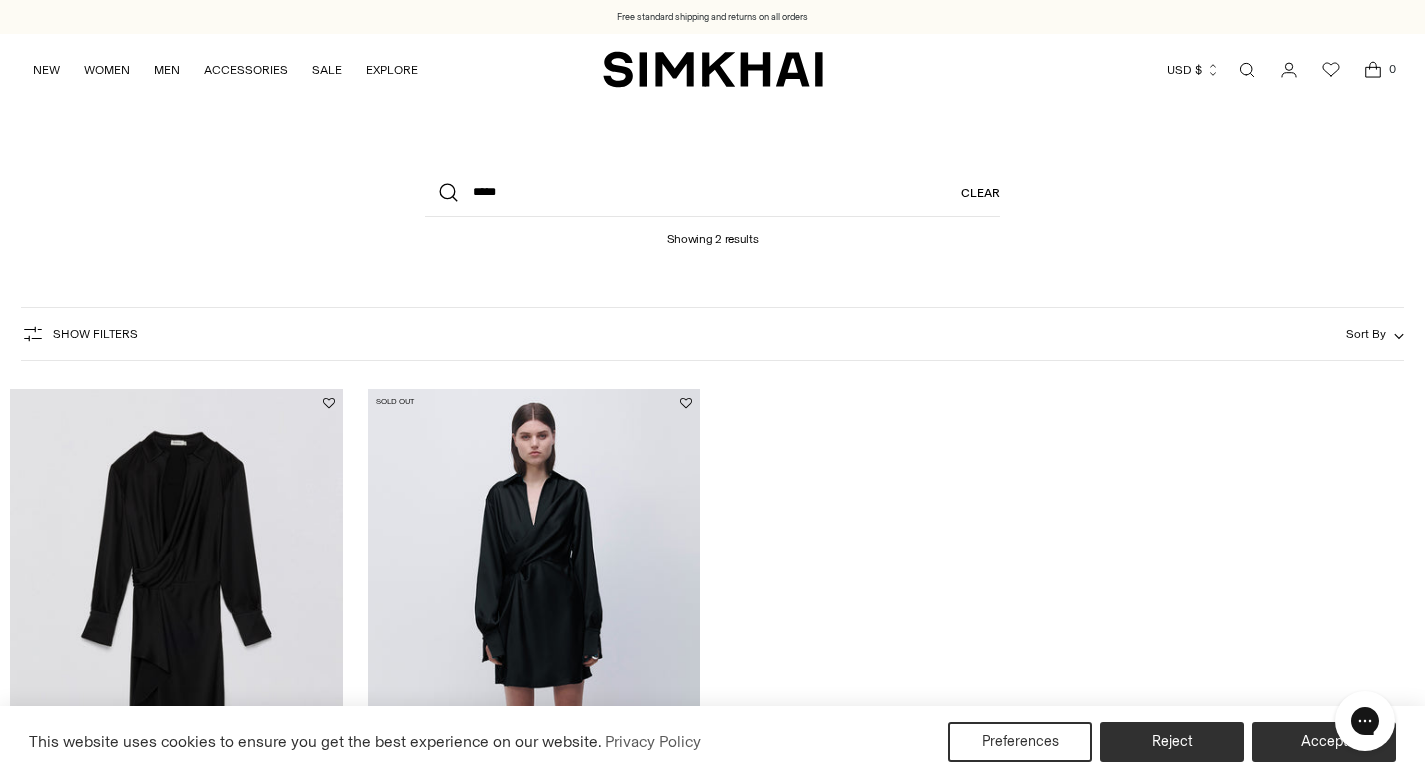 scroll, scrollTop: 0, scrollLeft: 0, axis: both 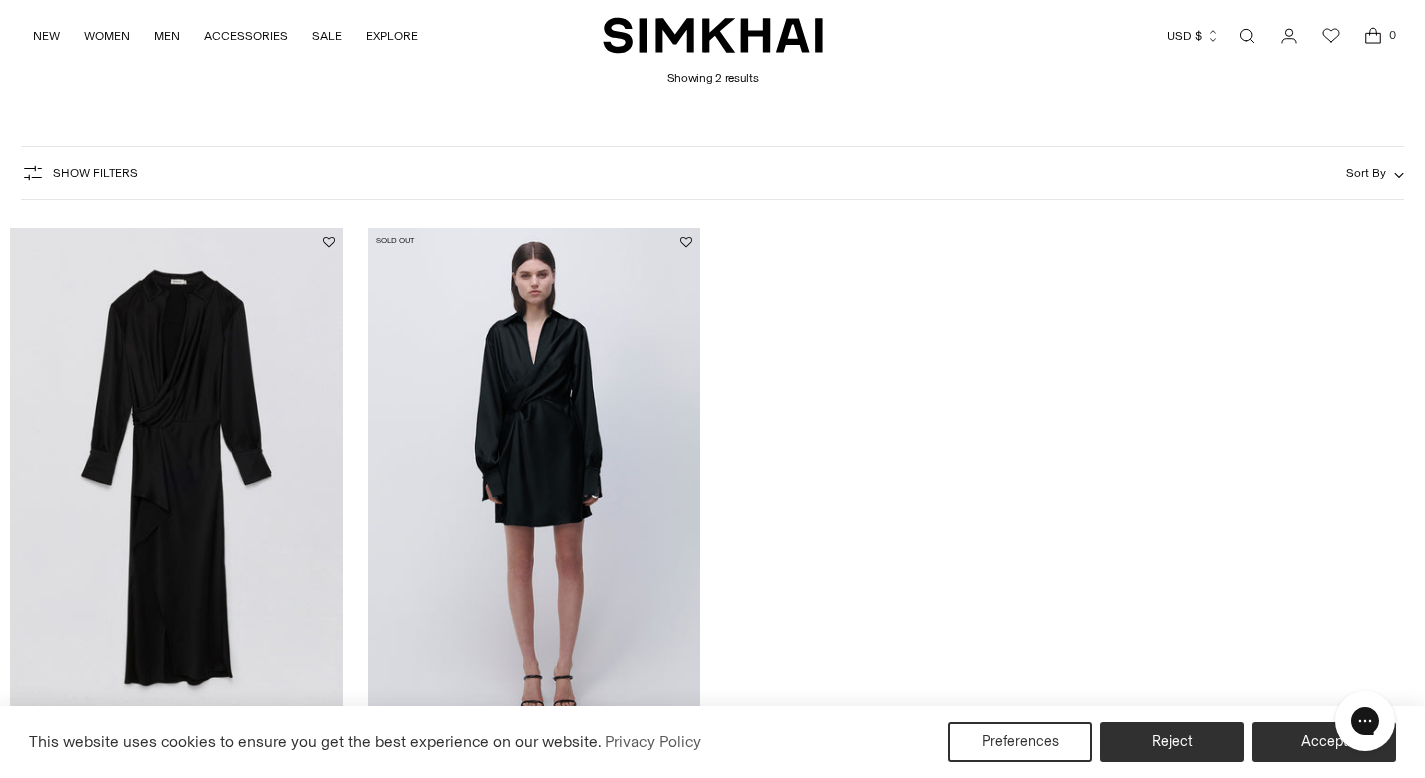 click at bounding box center (1247, 36) 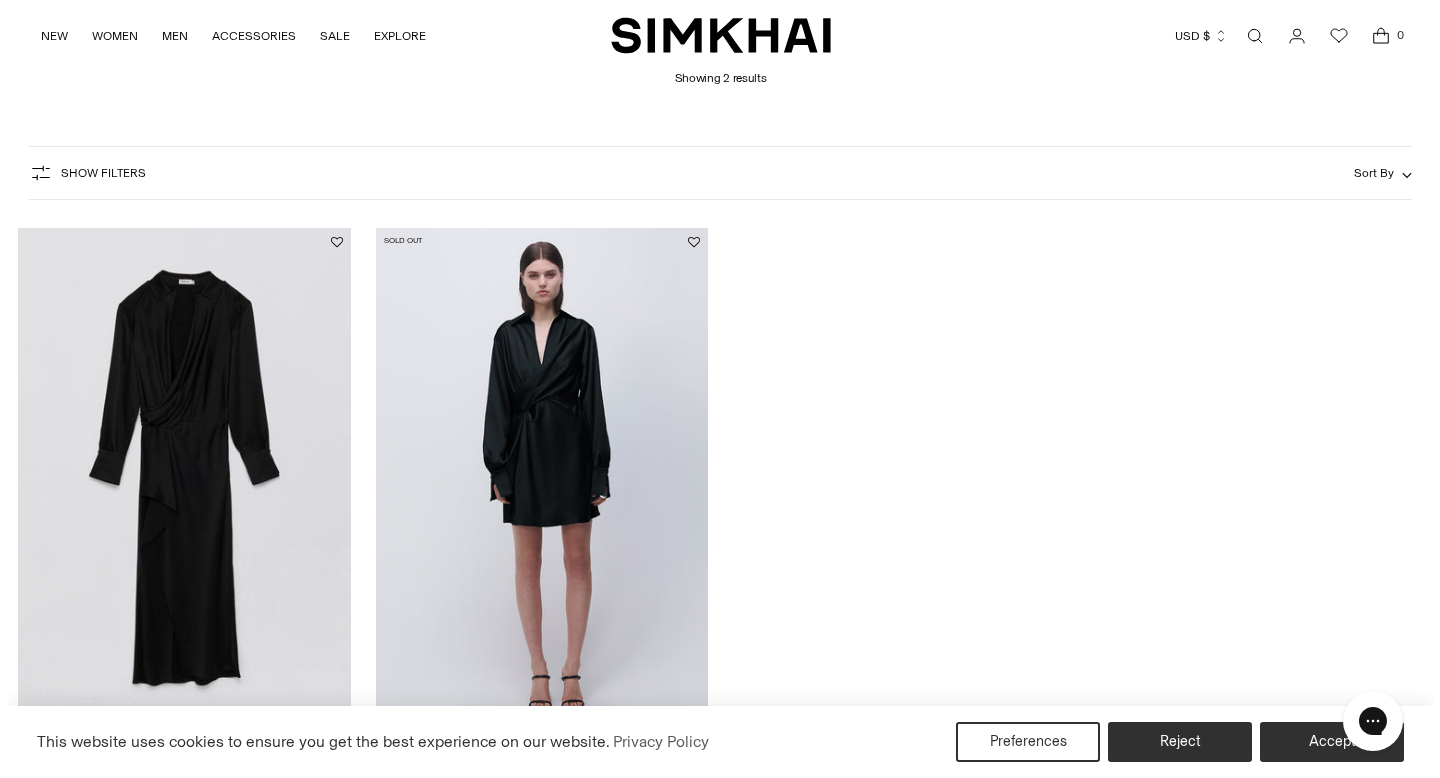 scroll, scrollTop: 0, scrollLeft: 0, axis: both 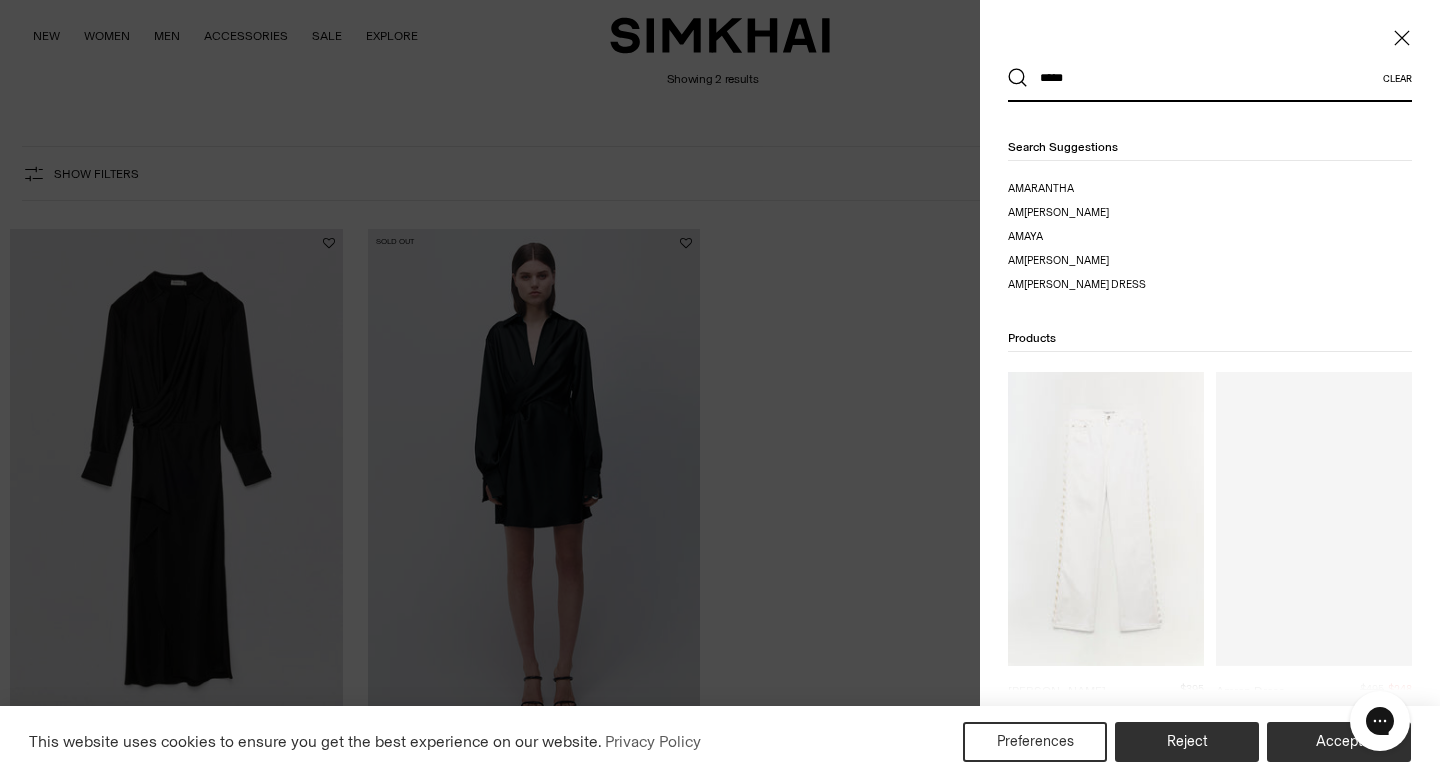 type on "*****" 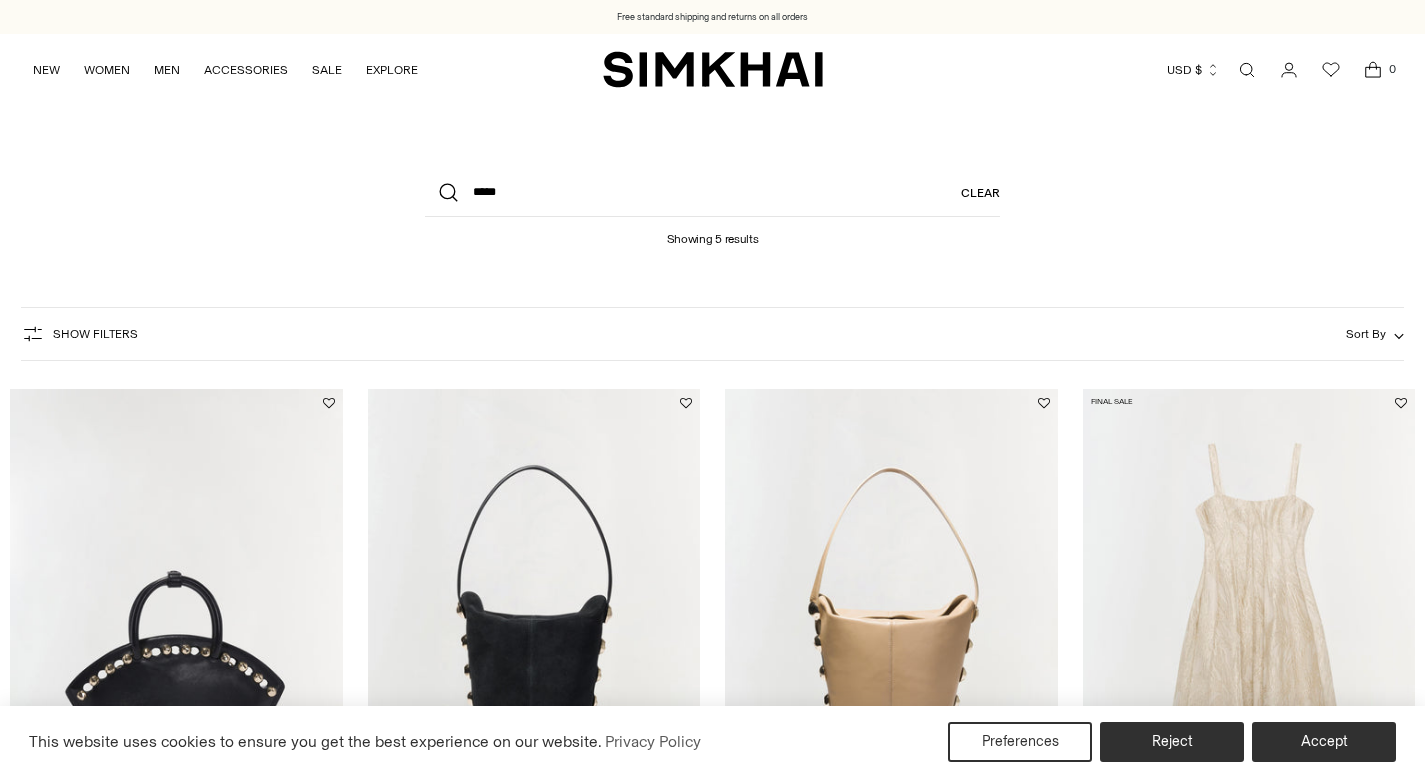 scroll, scrollTop: 269, scrollLeft: 0, axis: vertical 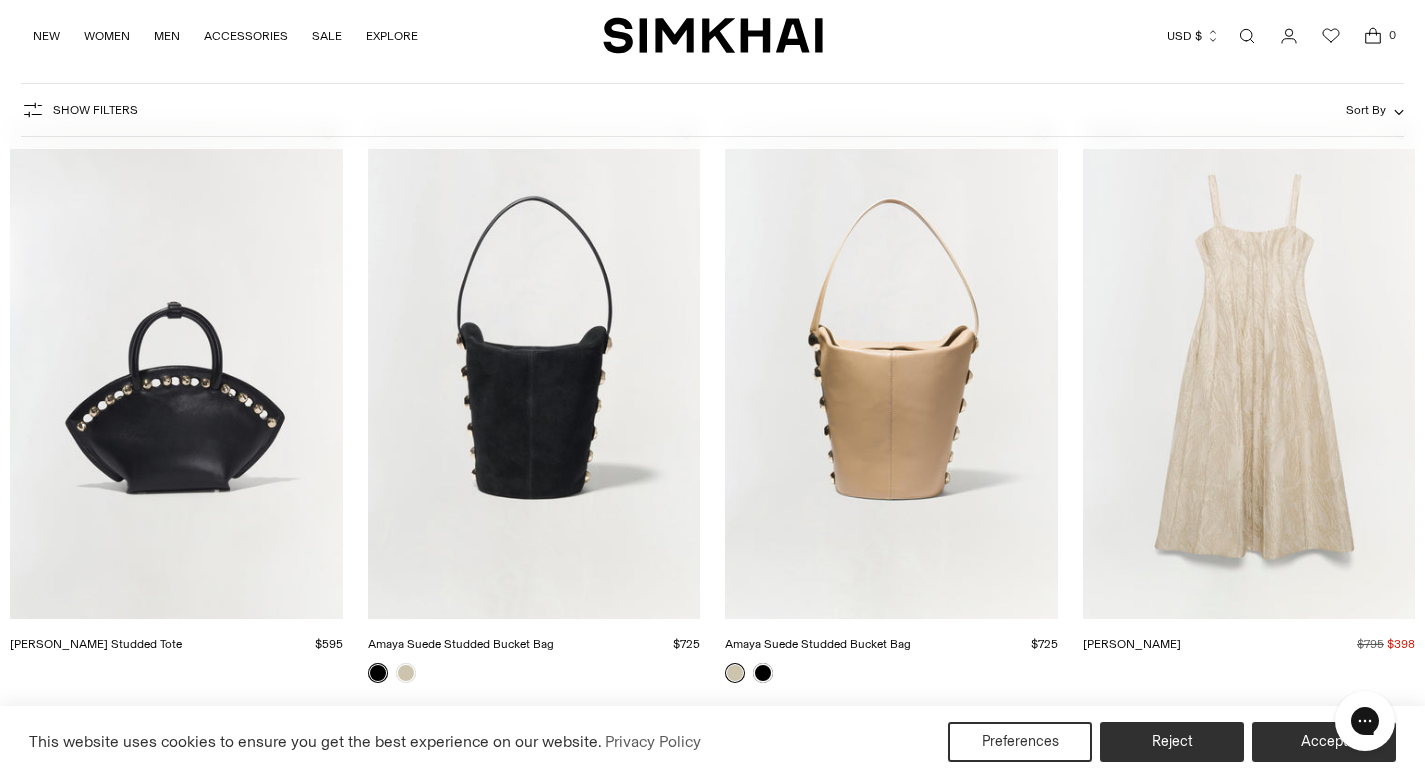 click at bounding box center [0, 0] 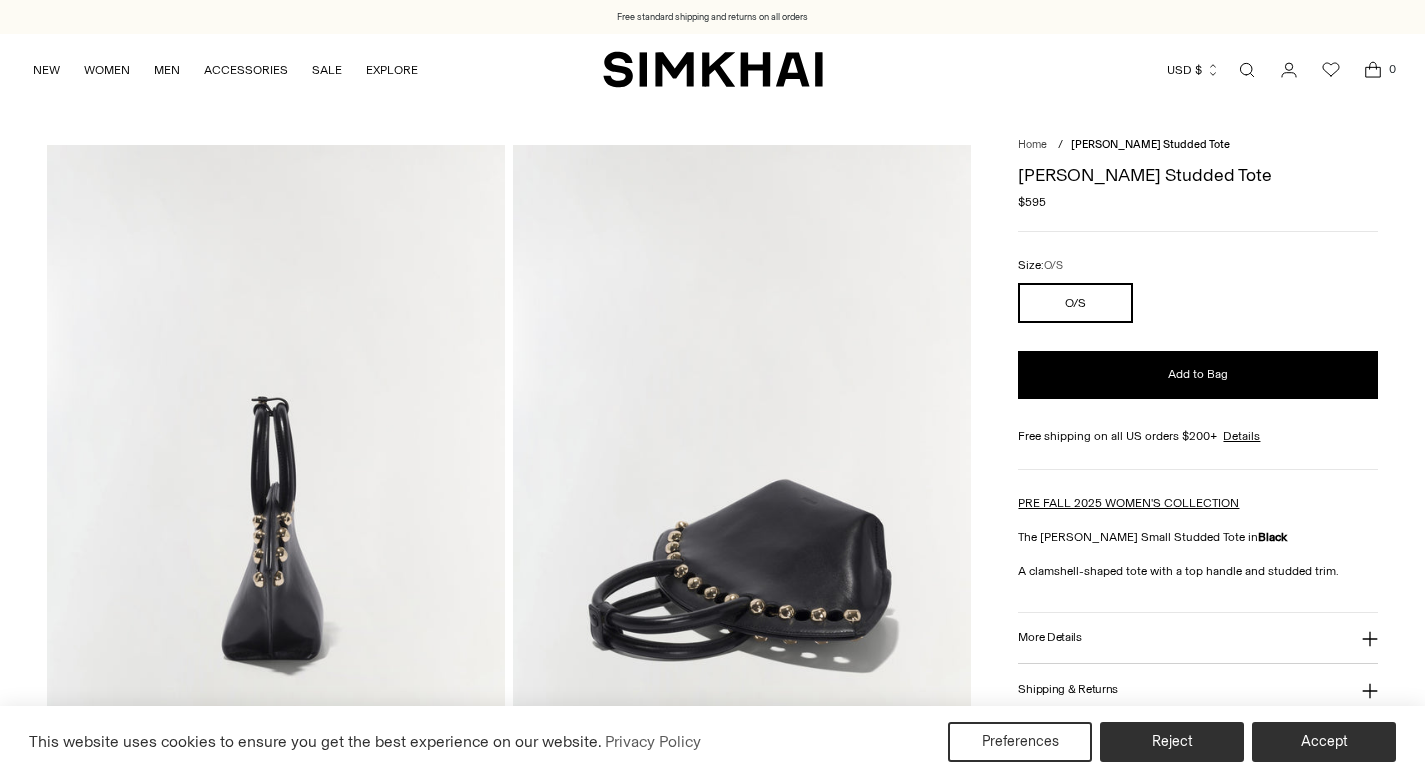 scroll, scrollTop: 0, scrollLeft: 0, axis: both 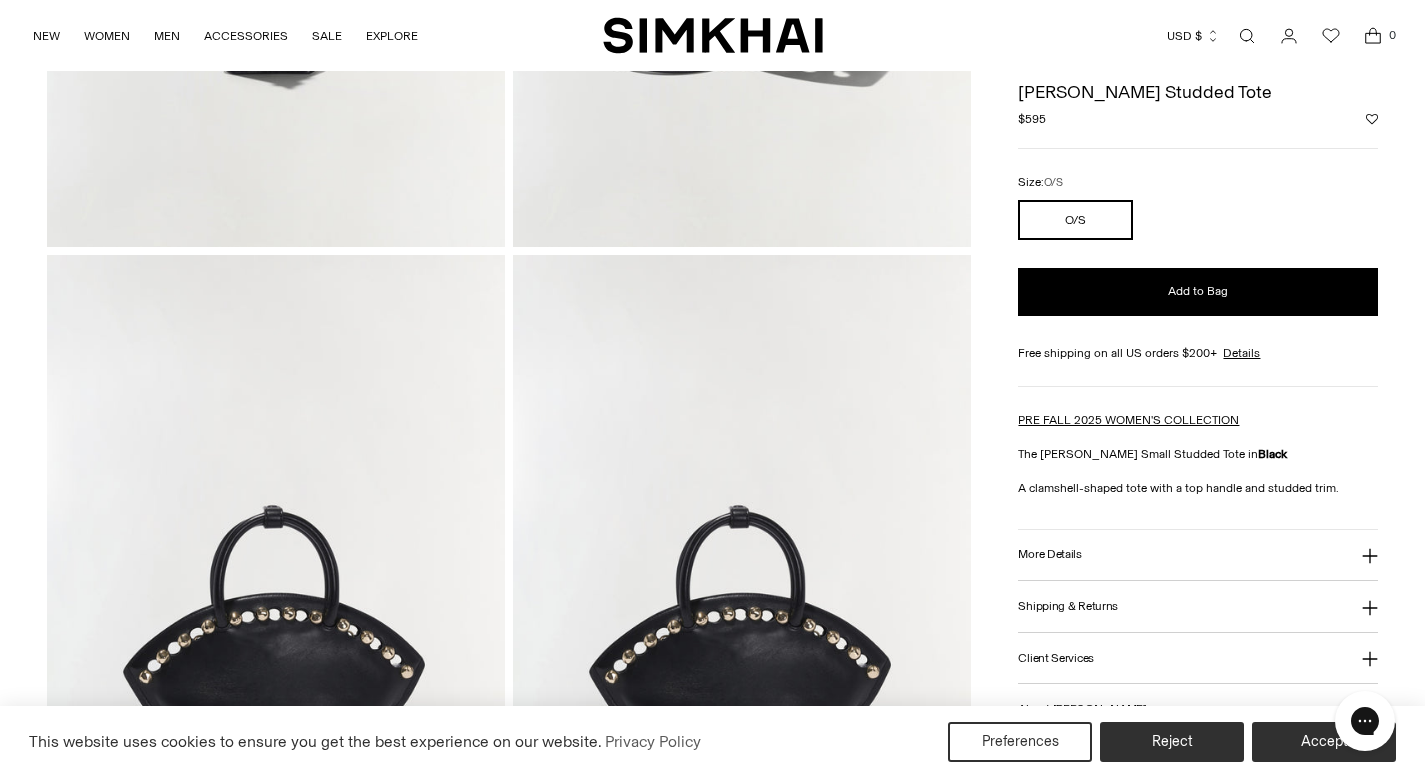 click on "More Details" at bounding box center [1198, 555] 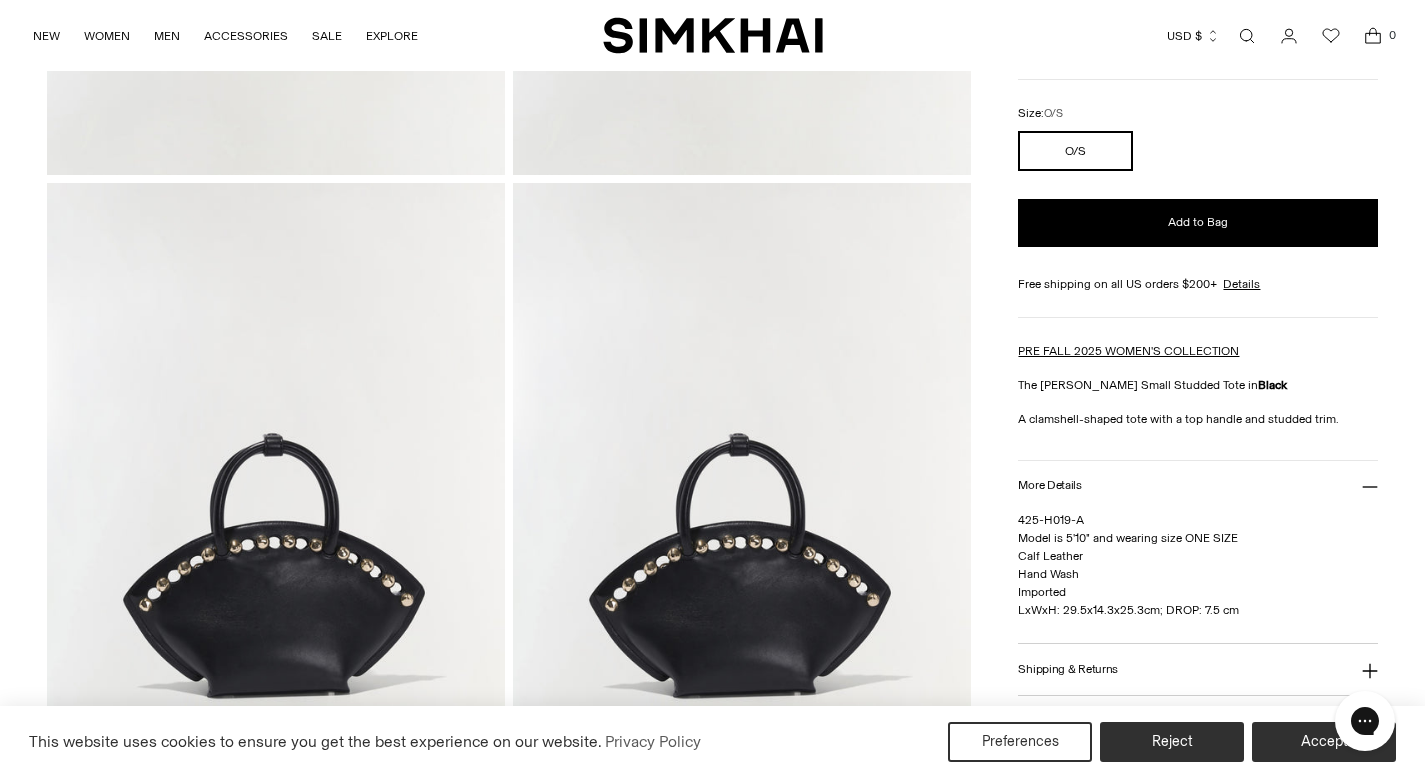 scroll, scrollTop: 661, scrollLeft: 0, axis: vertical 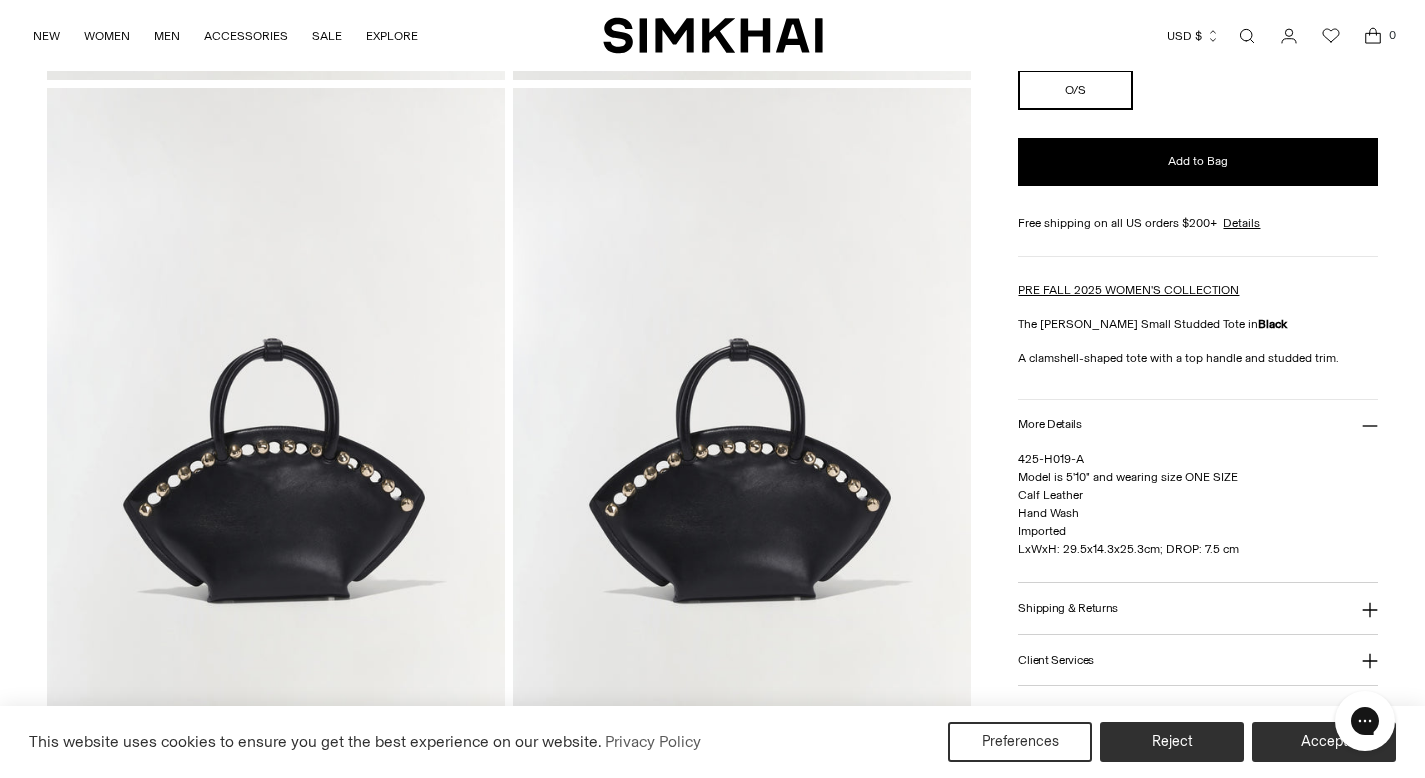 type 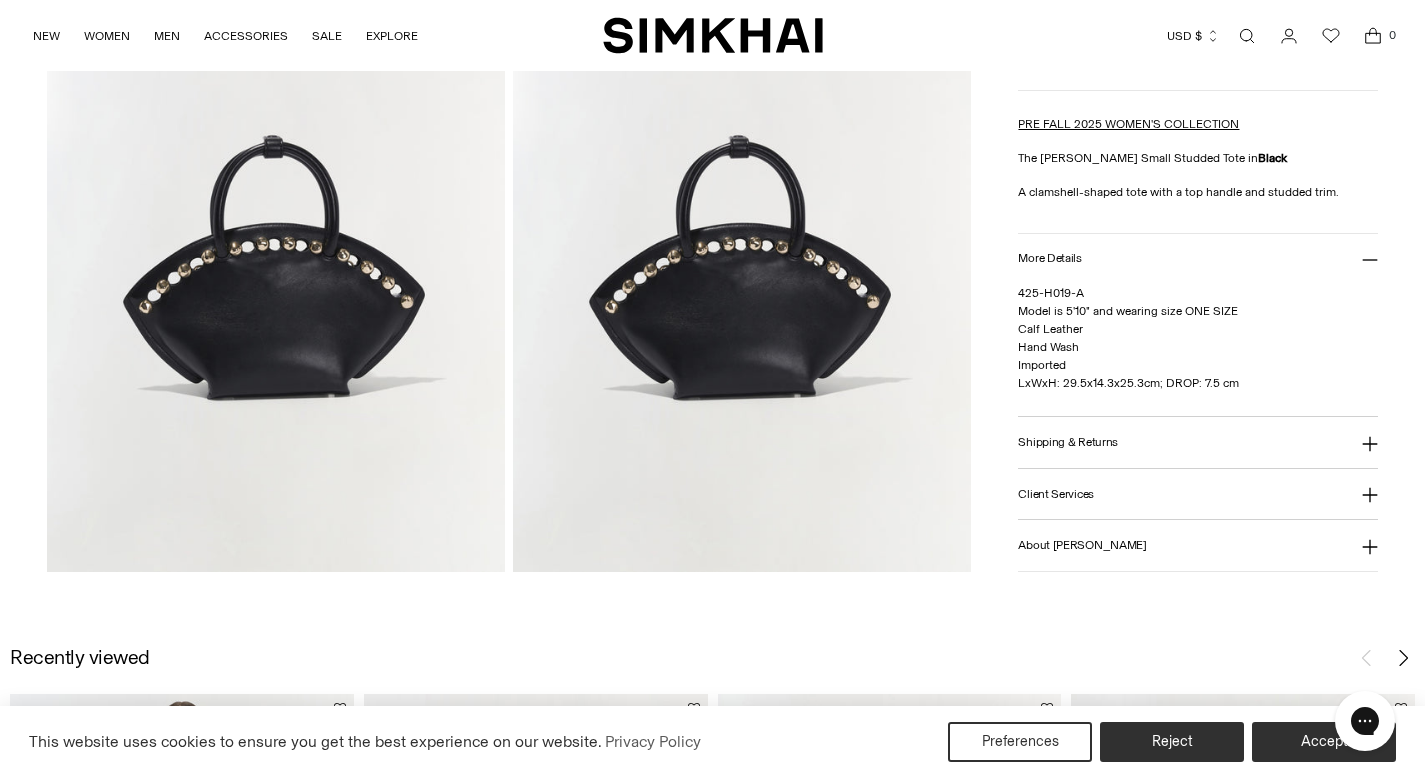 scroll, scrollTop: 904, scrollLeft: 0, axis: vertical 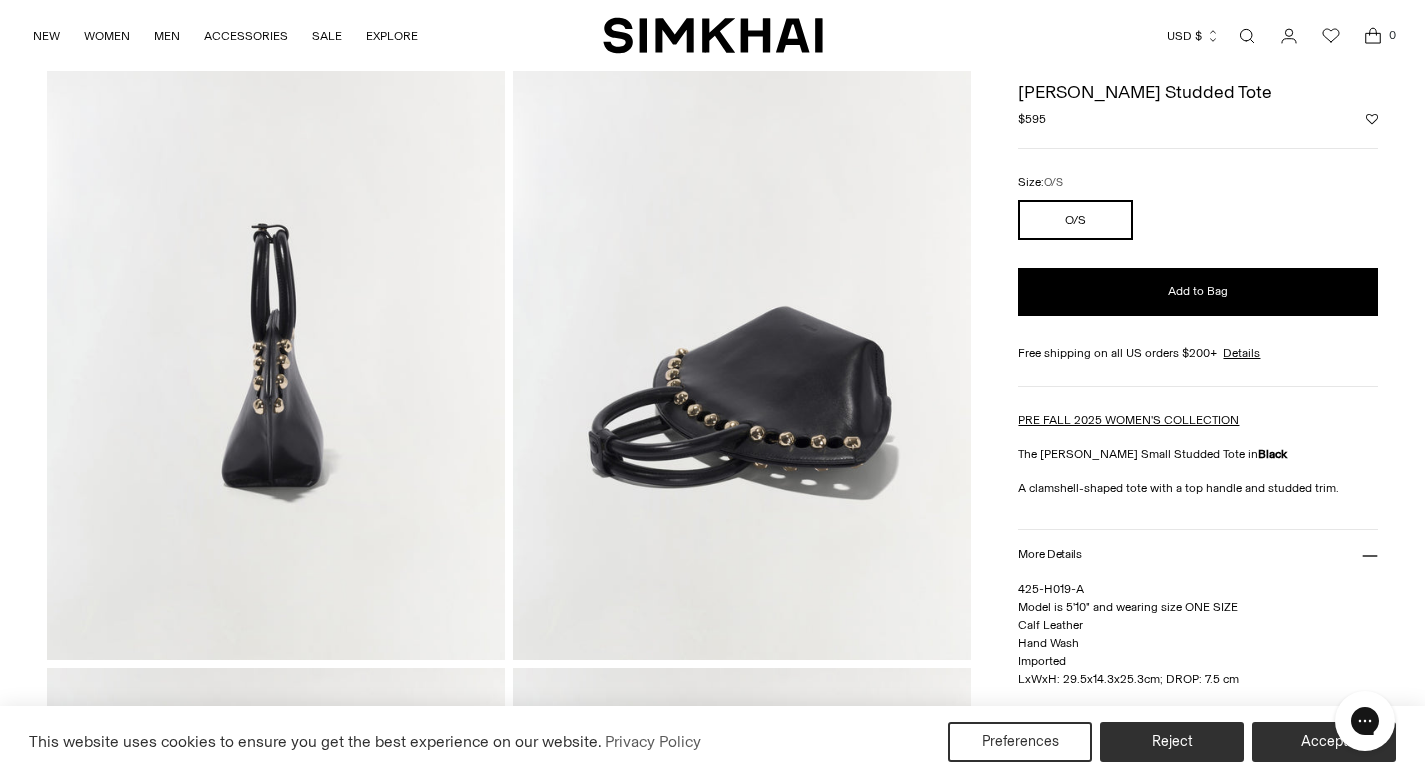 click at bounding box center (742, 315) 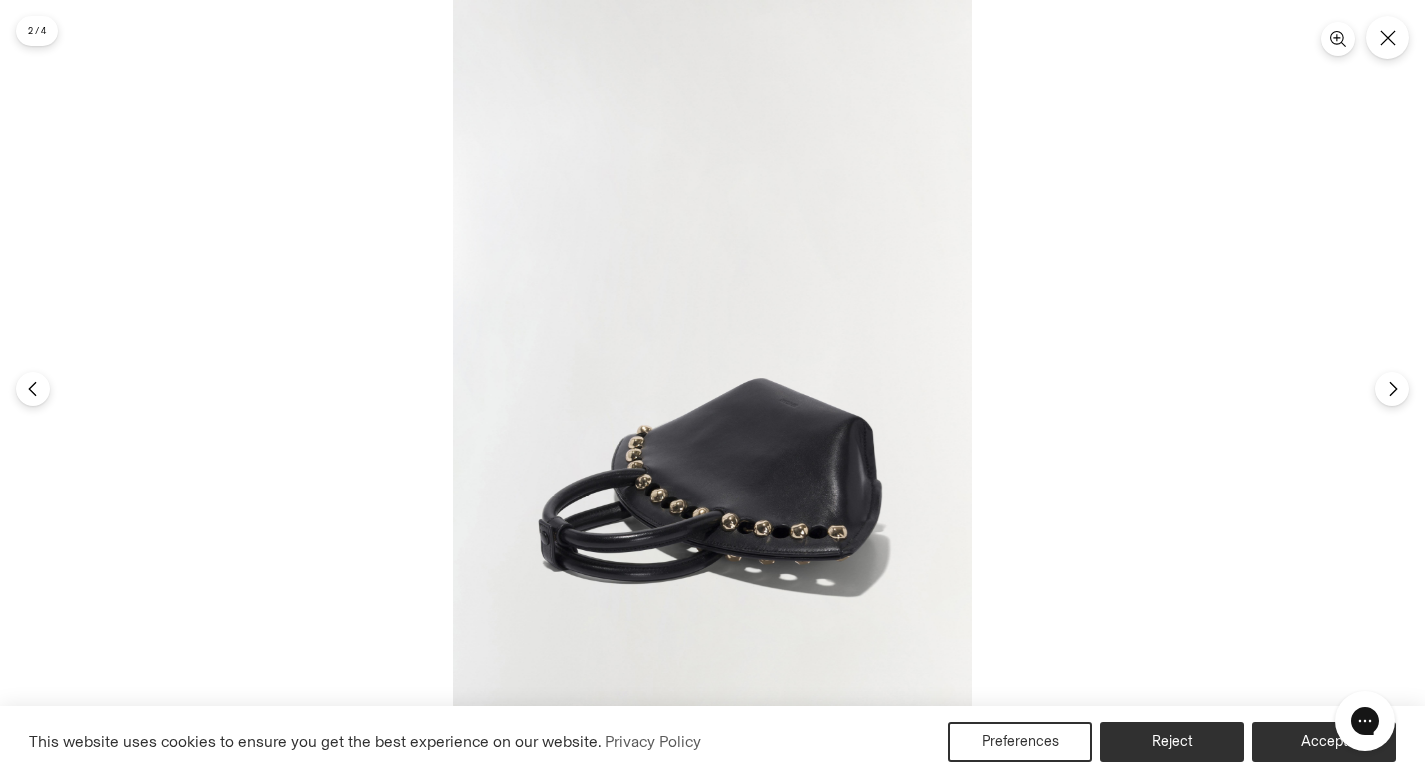 click at bounding box center [712, 389] 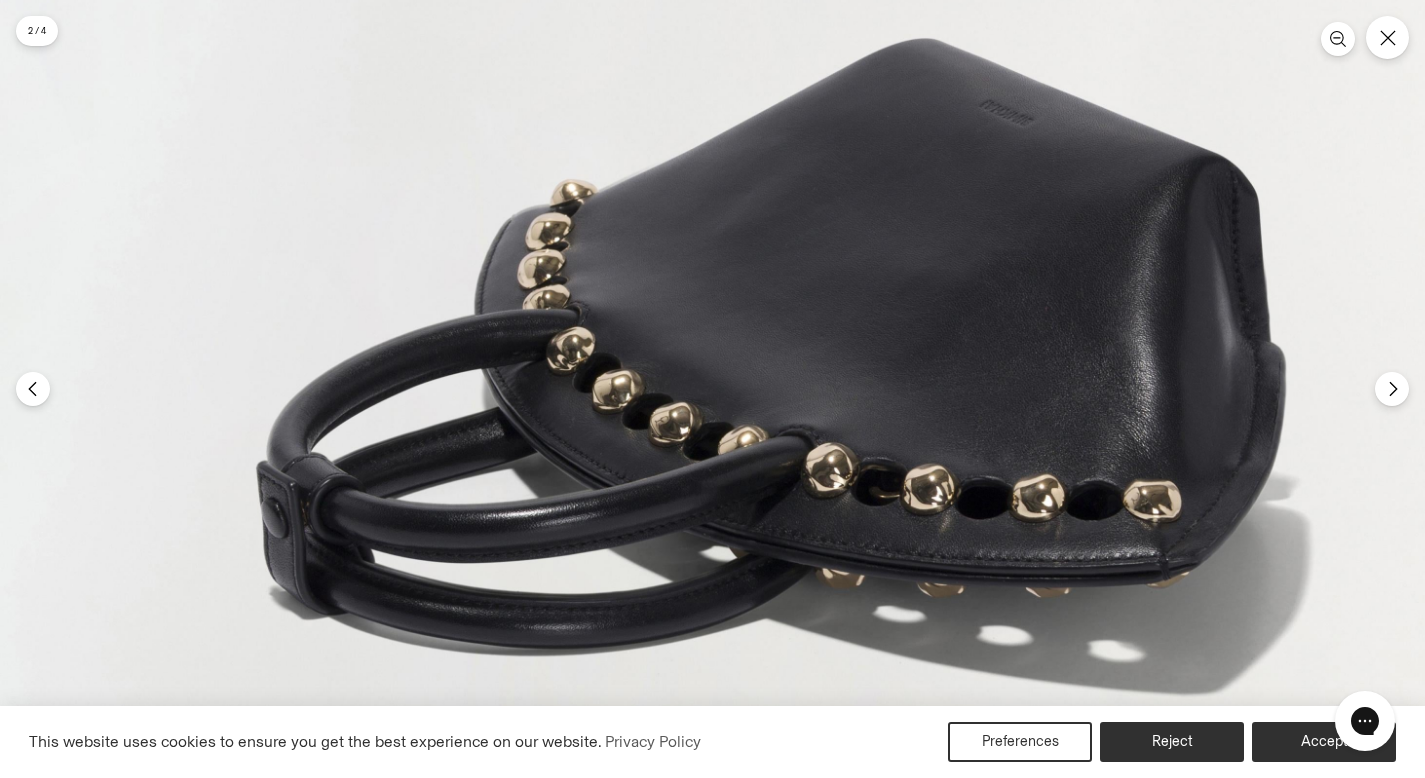 click at bounding box center [778, 71] 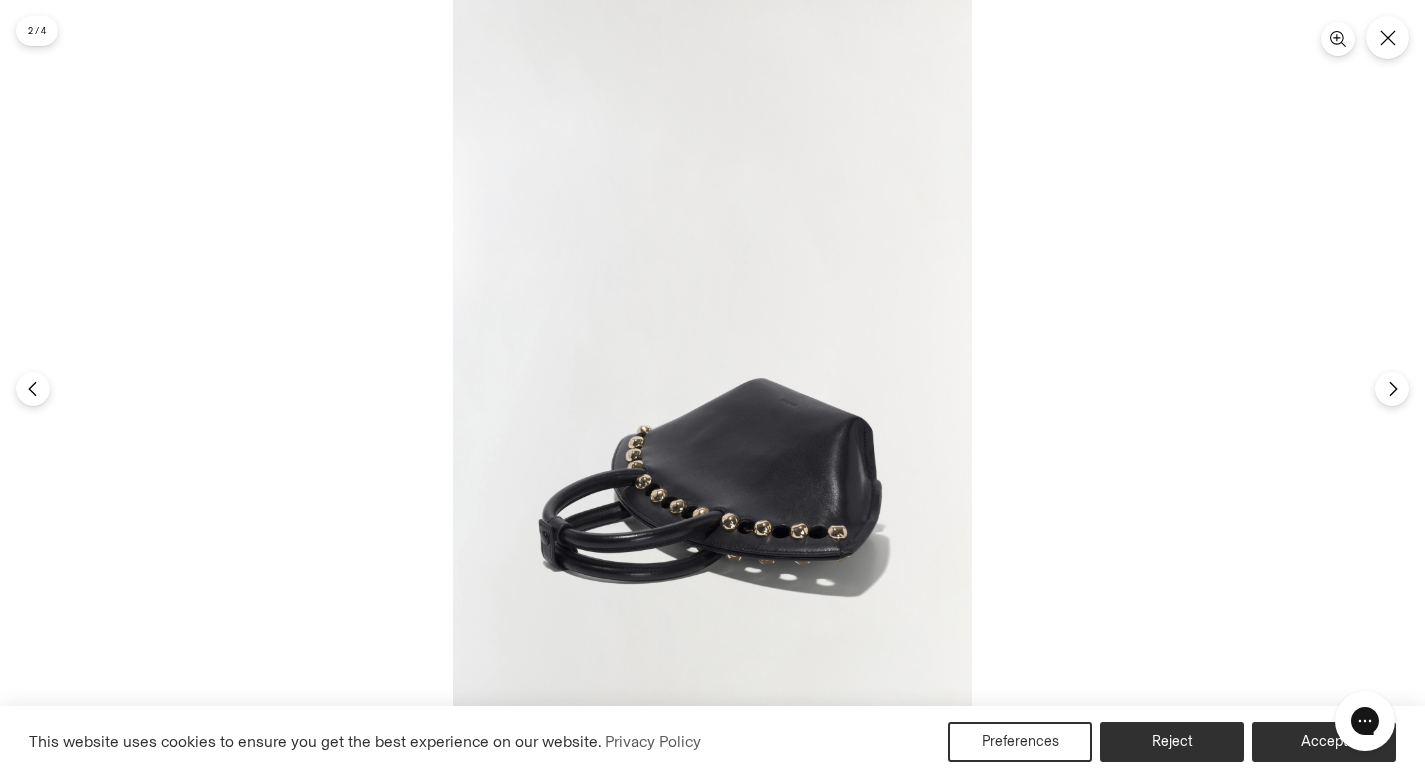 click at bounding box center (712, 389) 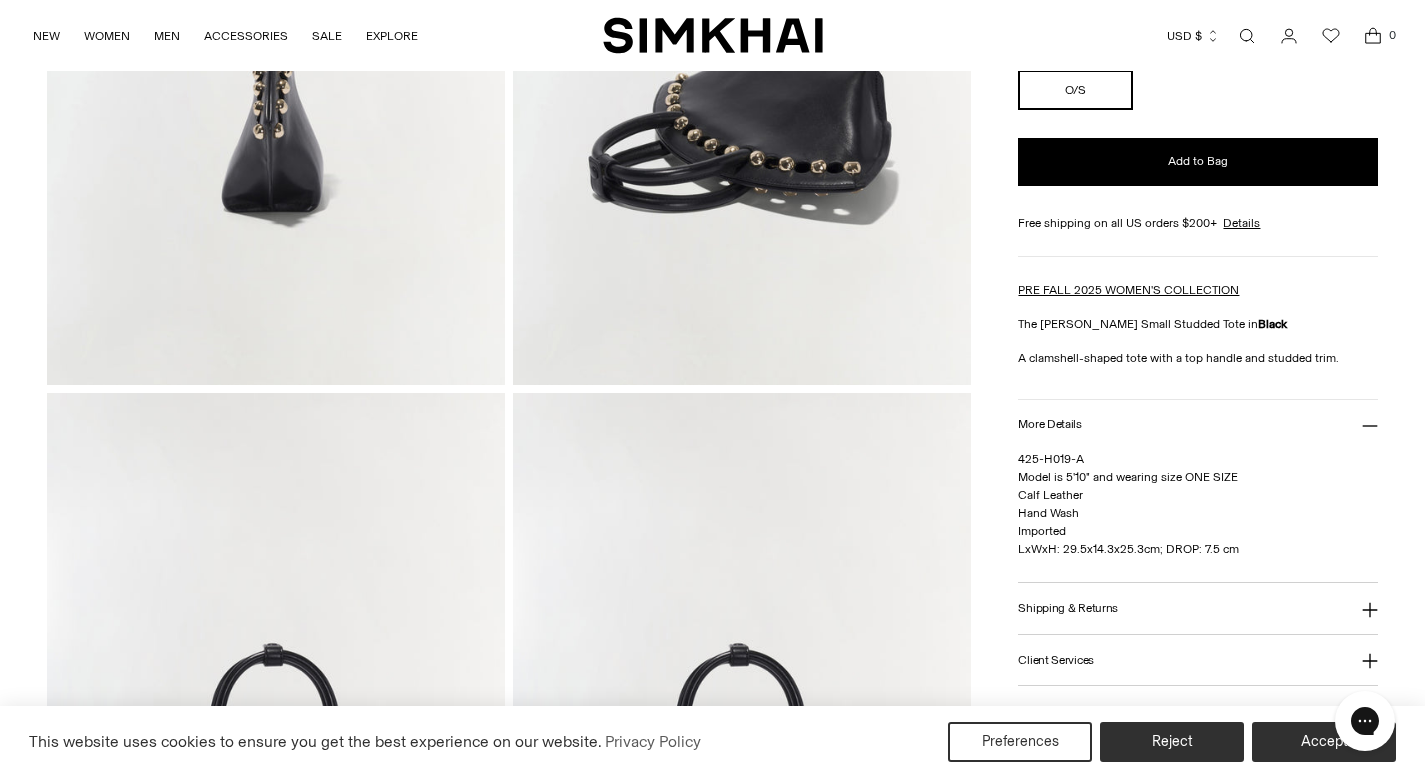 scroll, scrollTop: 609, scrollLeft: 0, axis: vertical 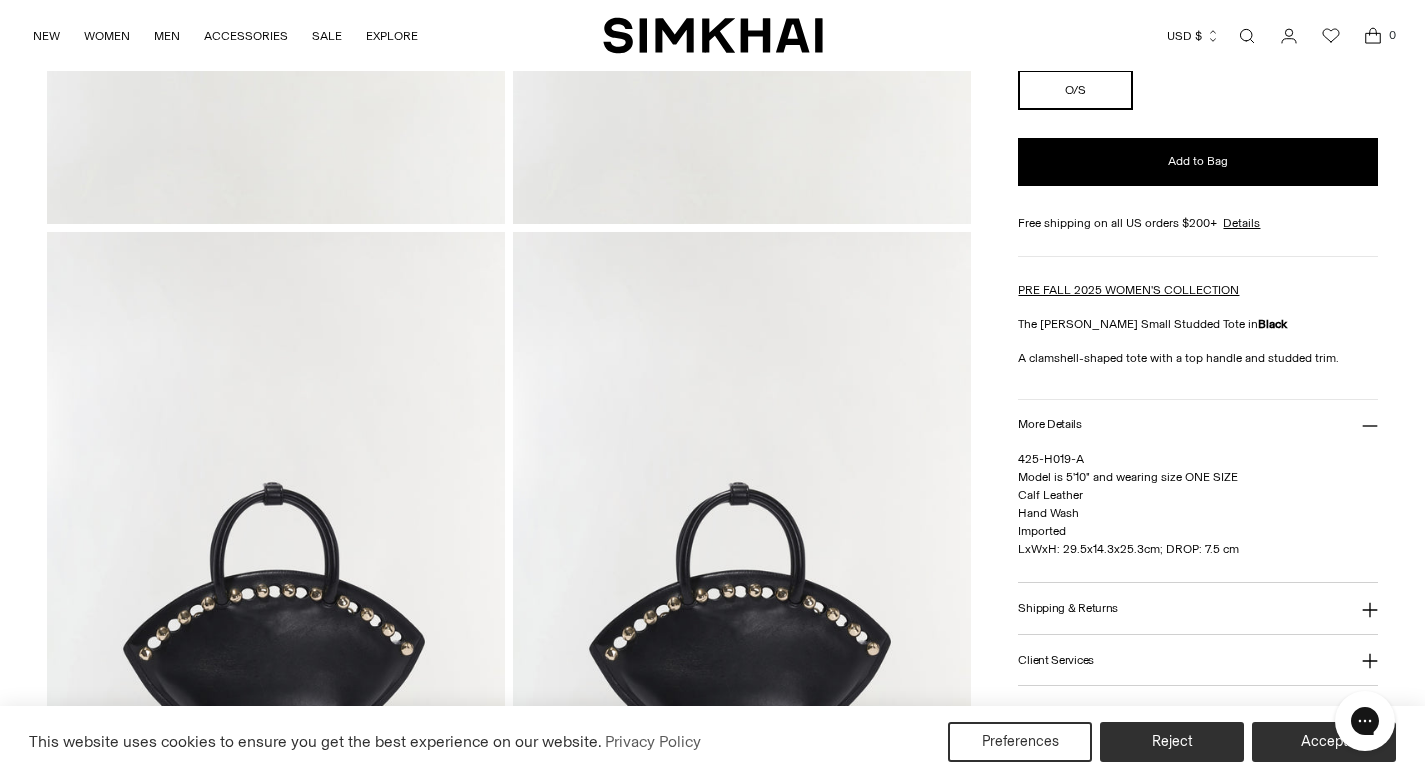 click at bounding box center (1247, 36) 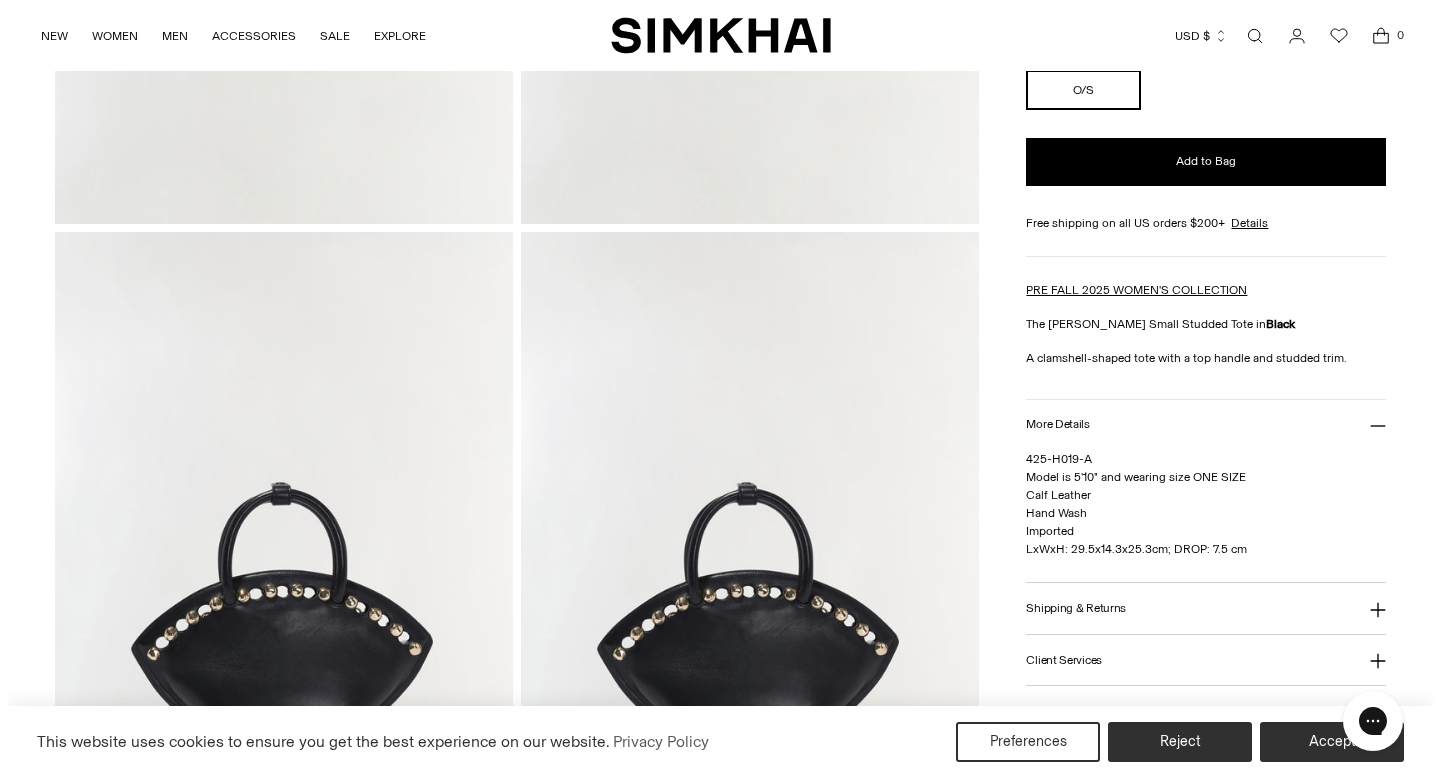 scroll, scrollTop: 0, scrollLeft: 0, axis: both 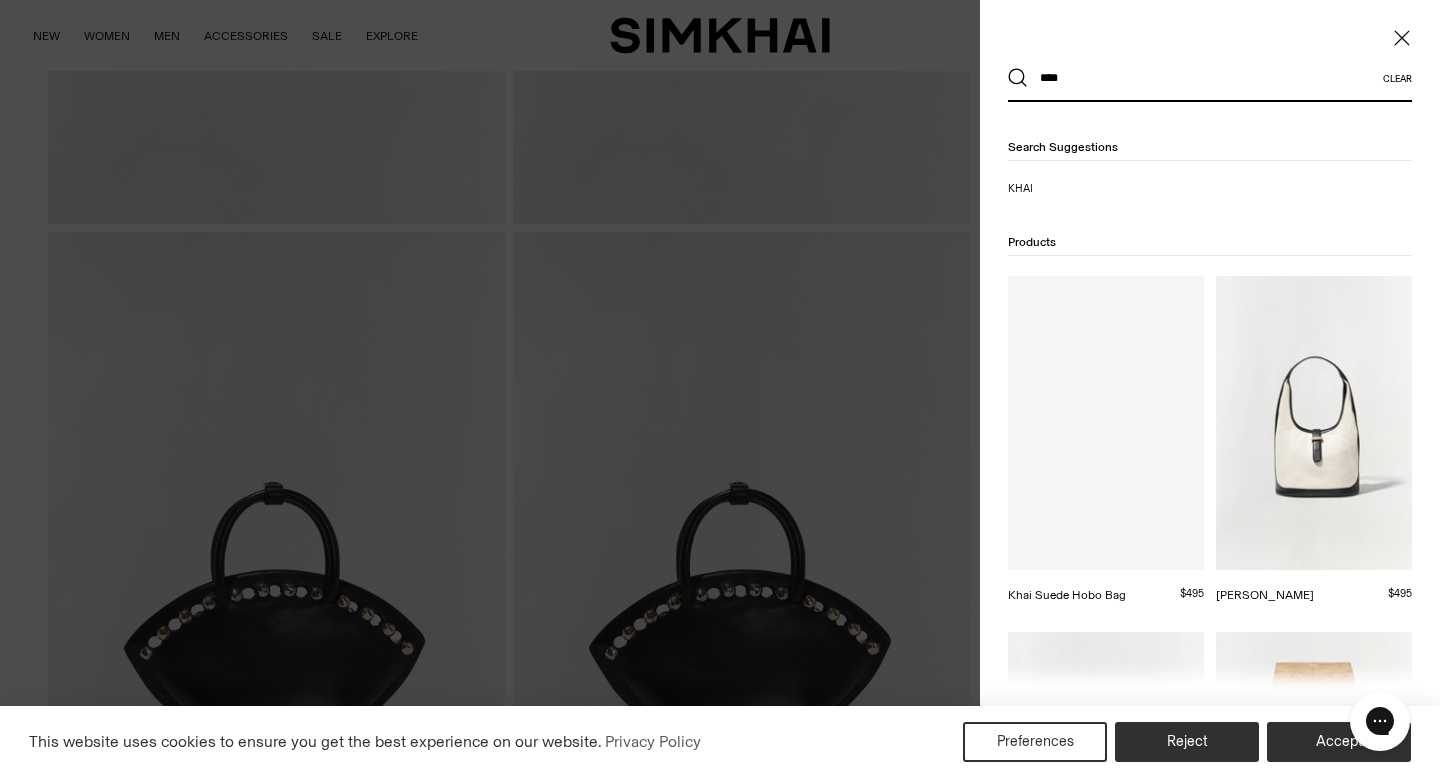 type on "****" 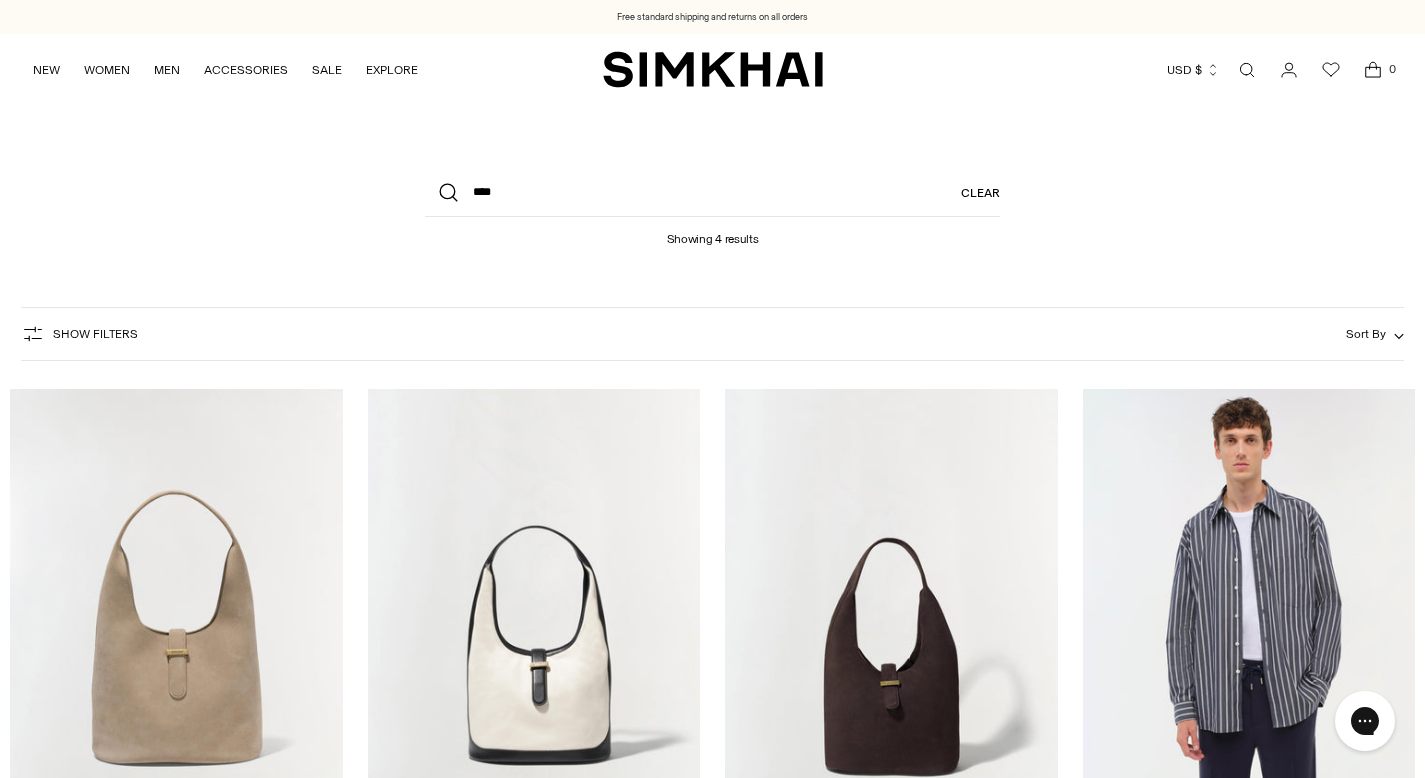 scroll, scrollTop: 0, scrollLeft: 0, axis: both 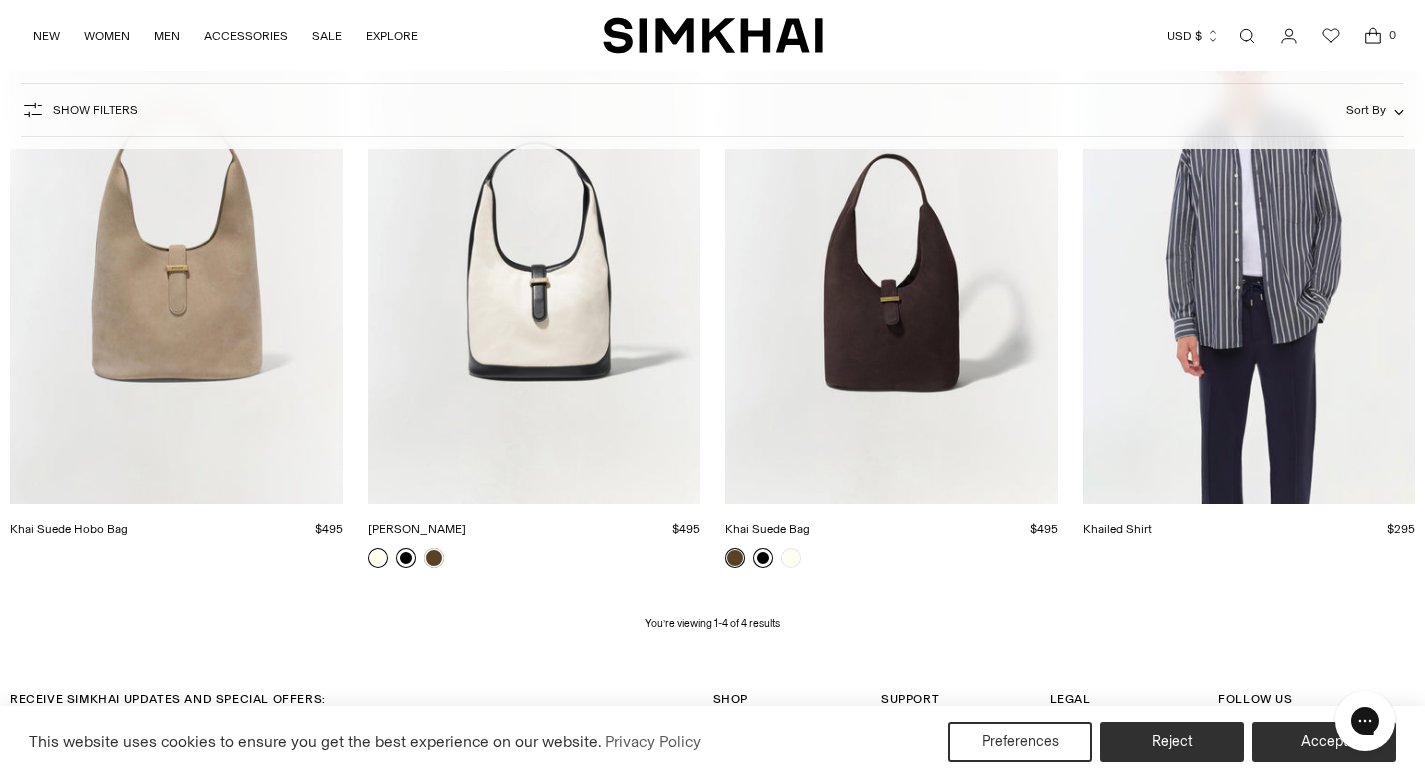 click at bounding box center [0, 0] 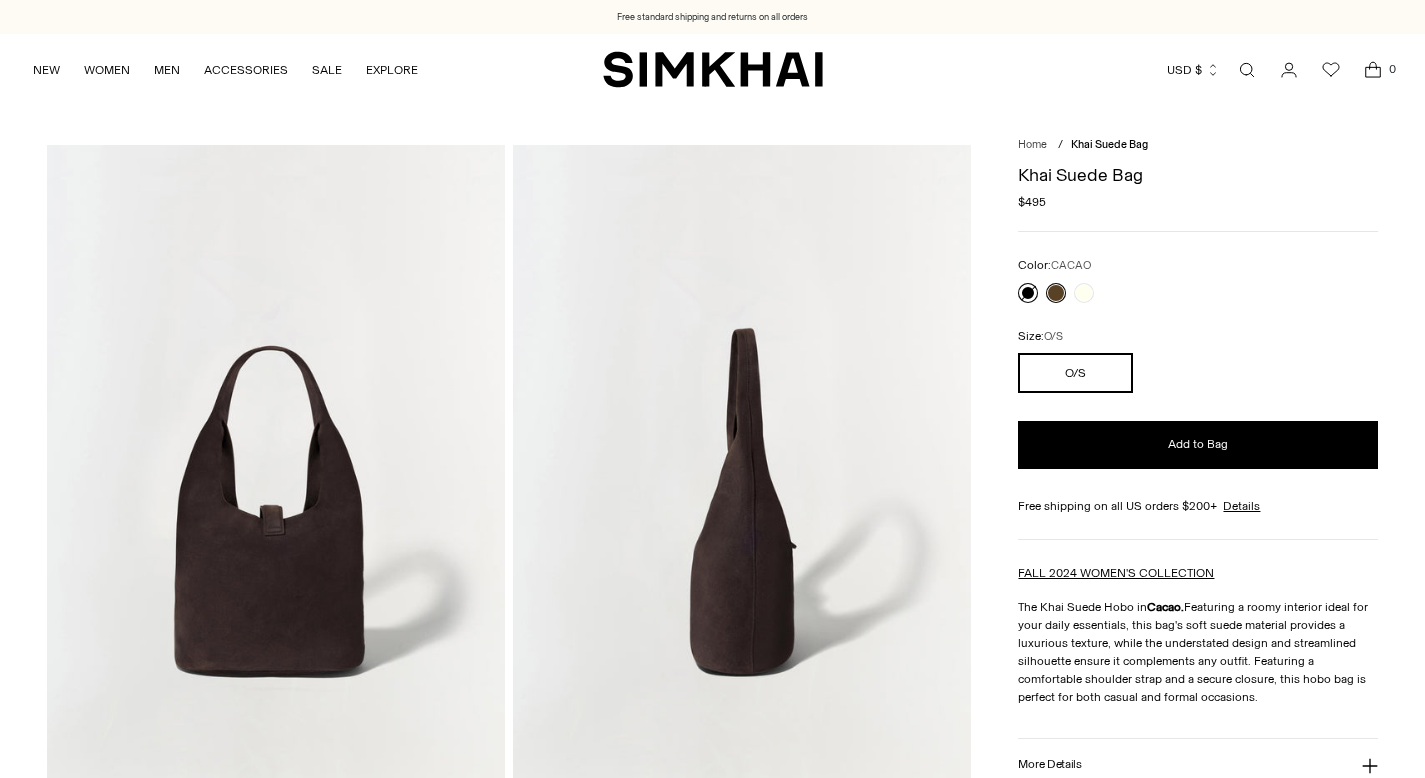 scroll, scrollTop: 0, scrollLeft: 0, axis: both 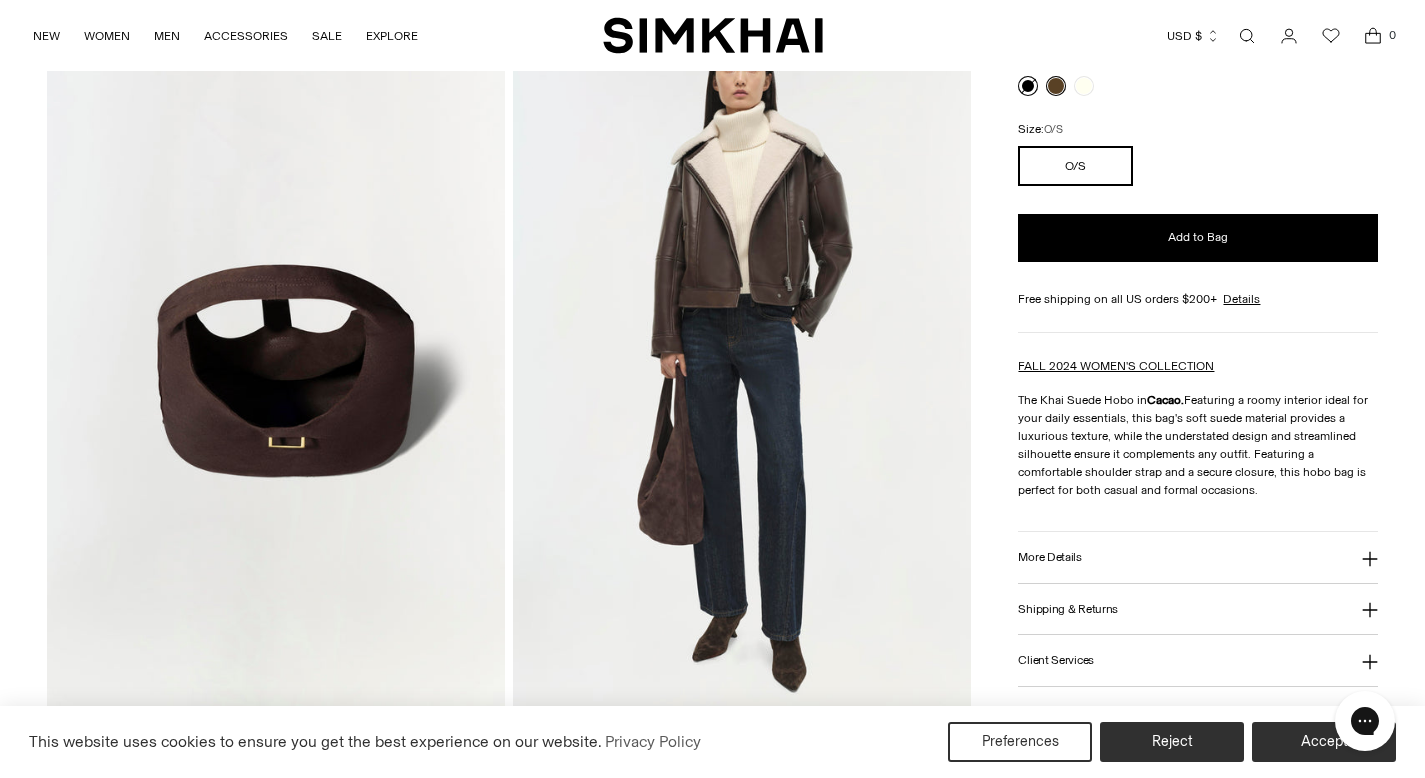 click at bounding box center [276, 365] 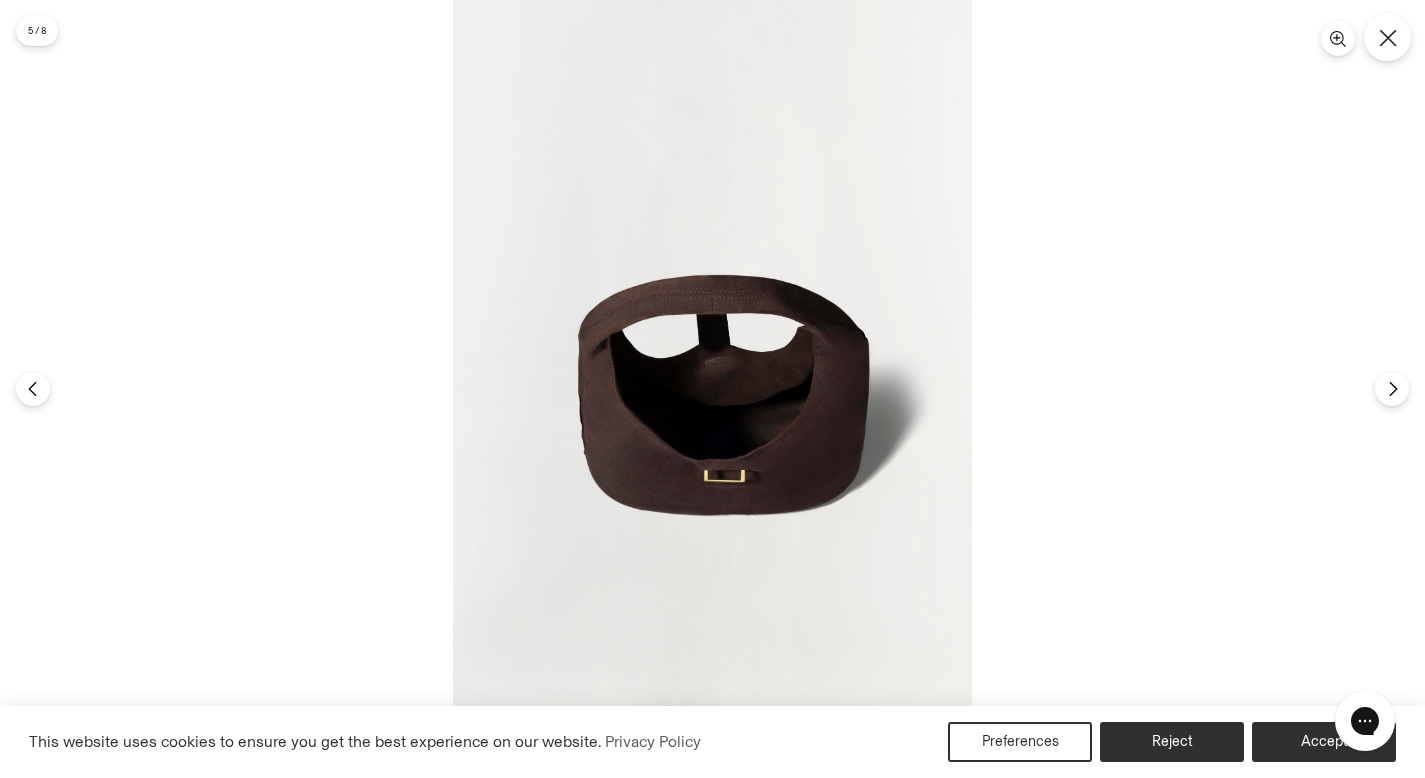 click at bounding box center [1387, 37] 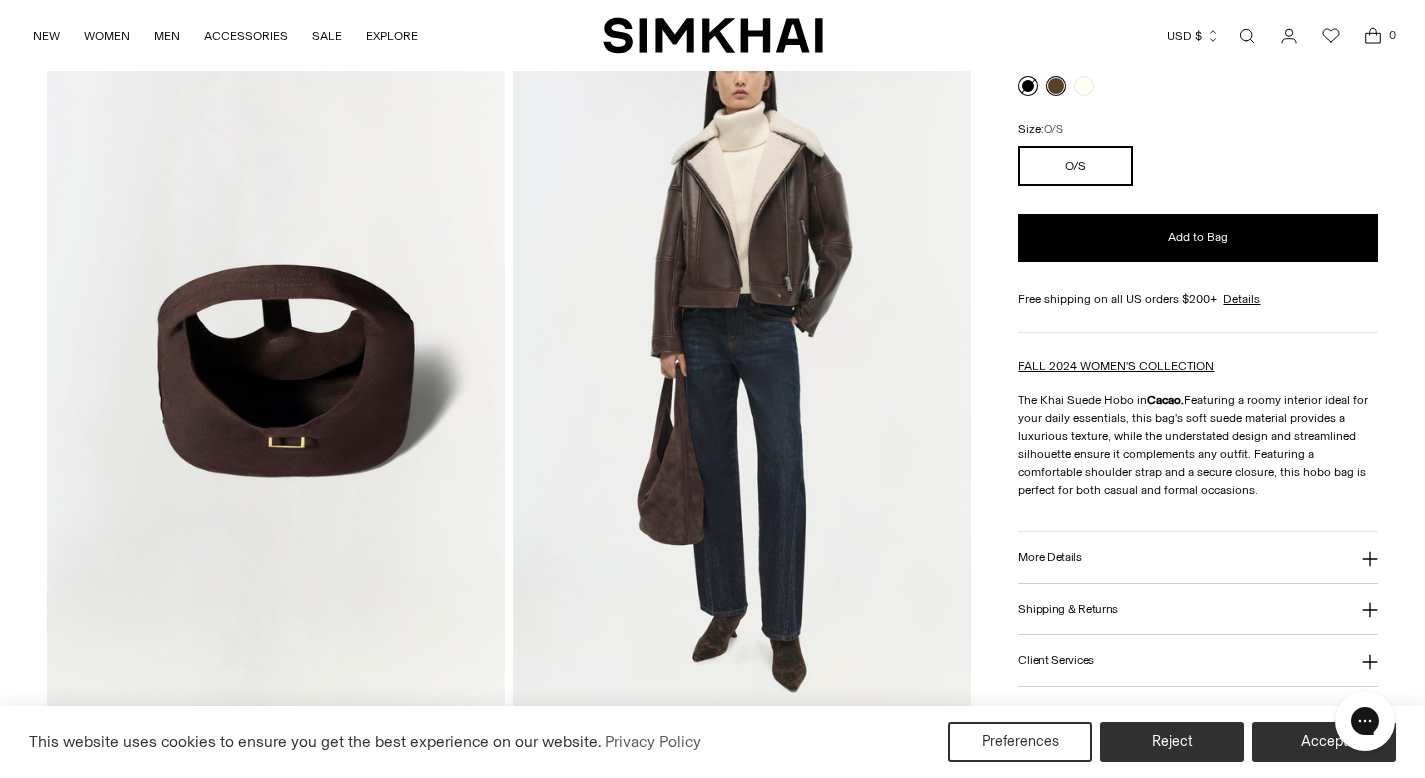 scroll, scrollTop: 1563, scrollLeft: 0, axis: vertical 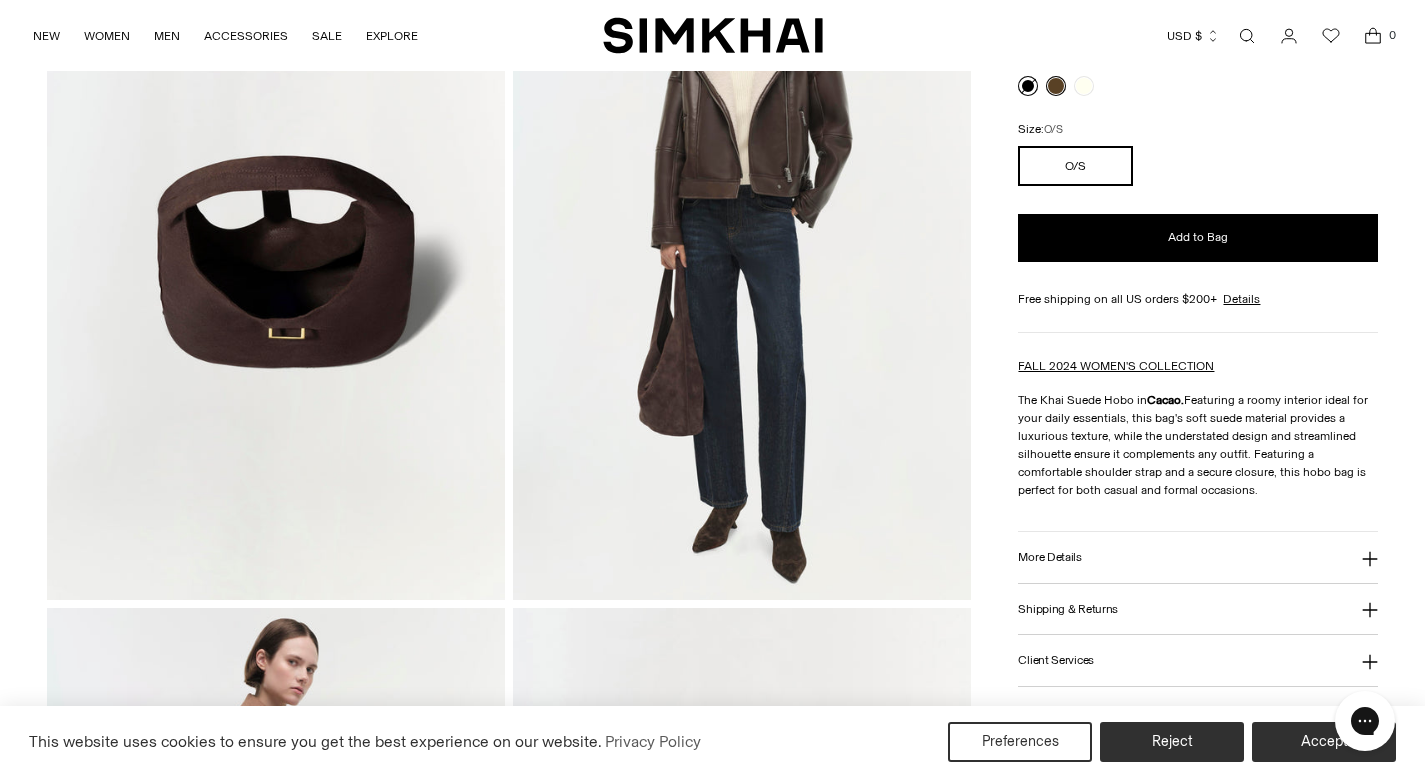 click on "More Details" at bounding box center (1198, 557) 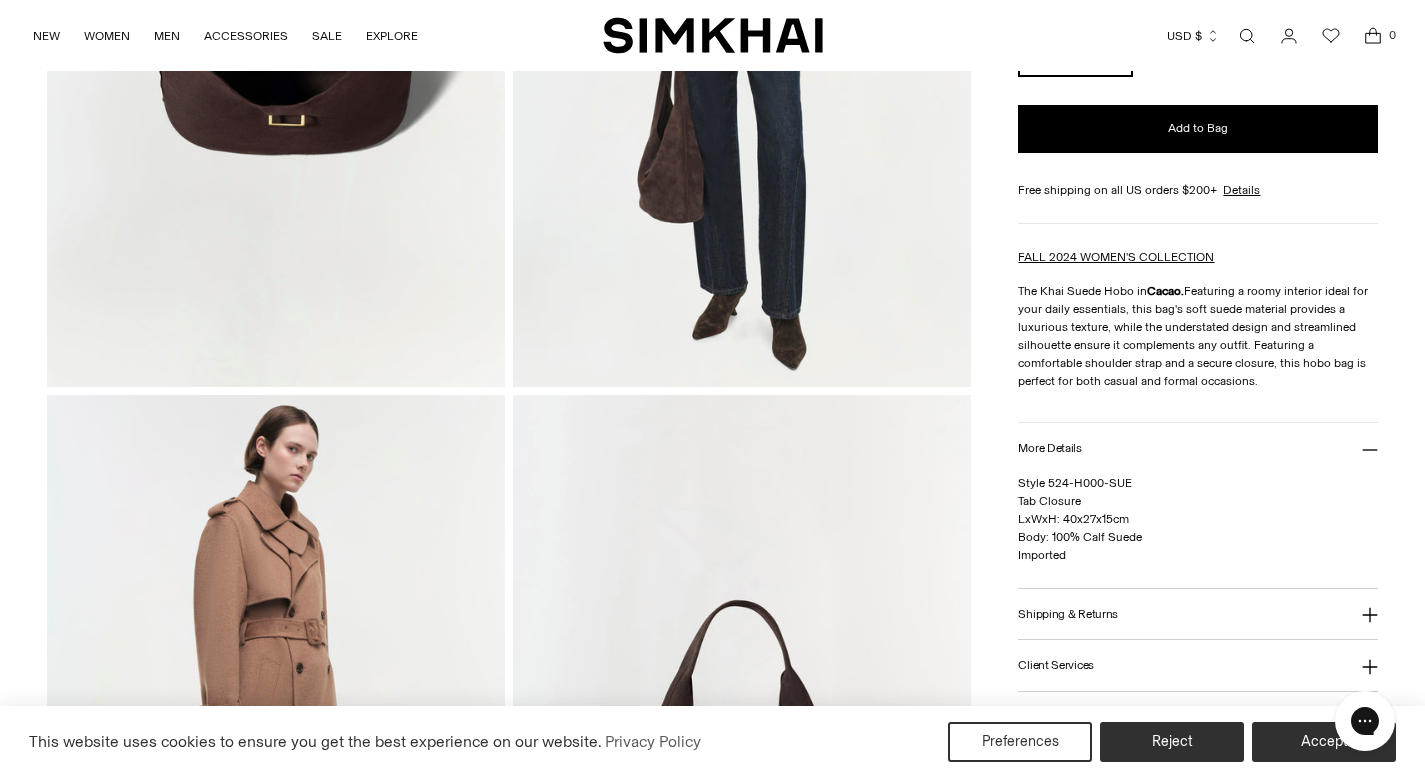 scroll, scrollTop: 2094, scrollLeft: 0, axis: vertical 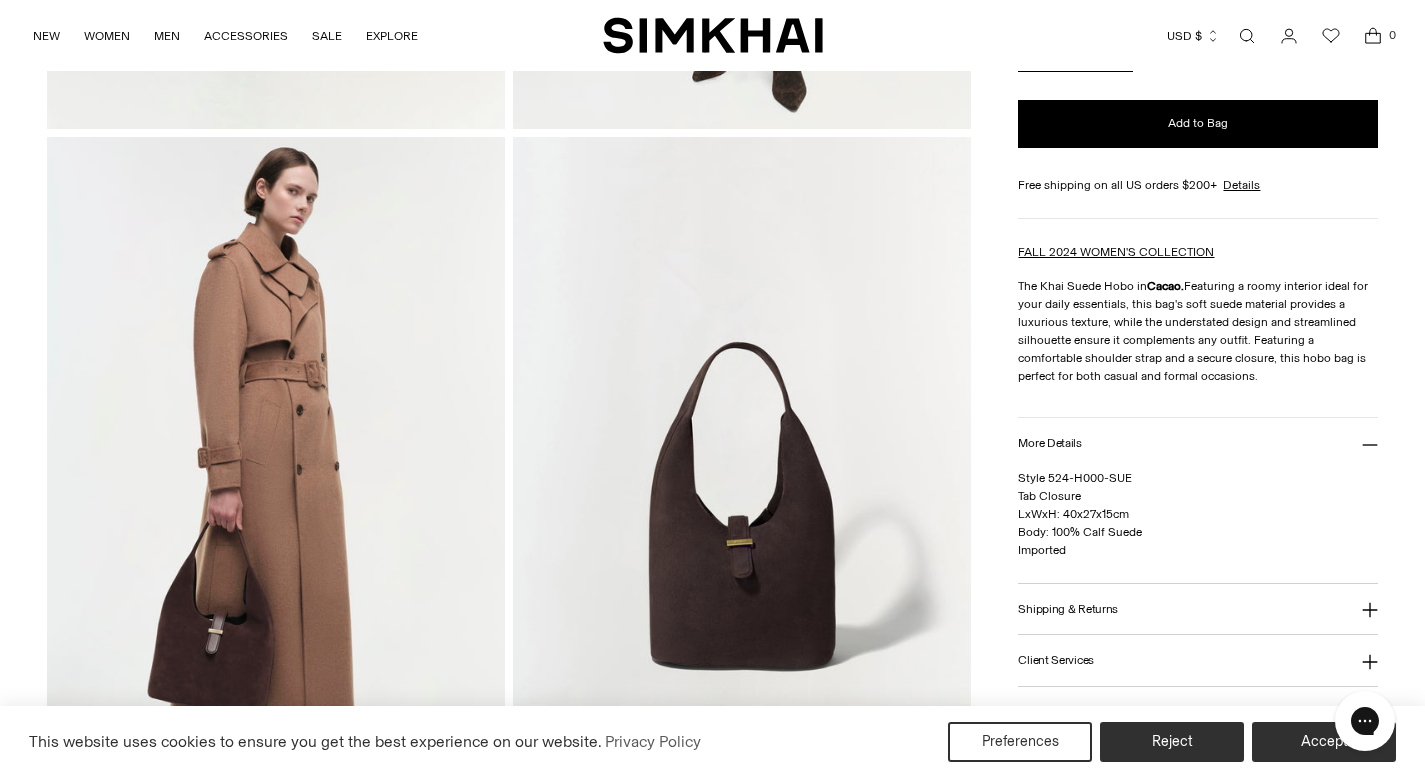 click at bounding box center (1247, 36) 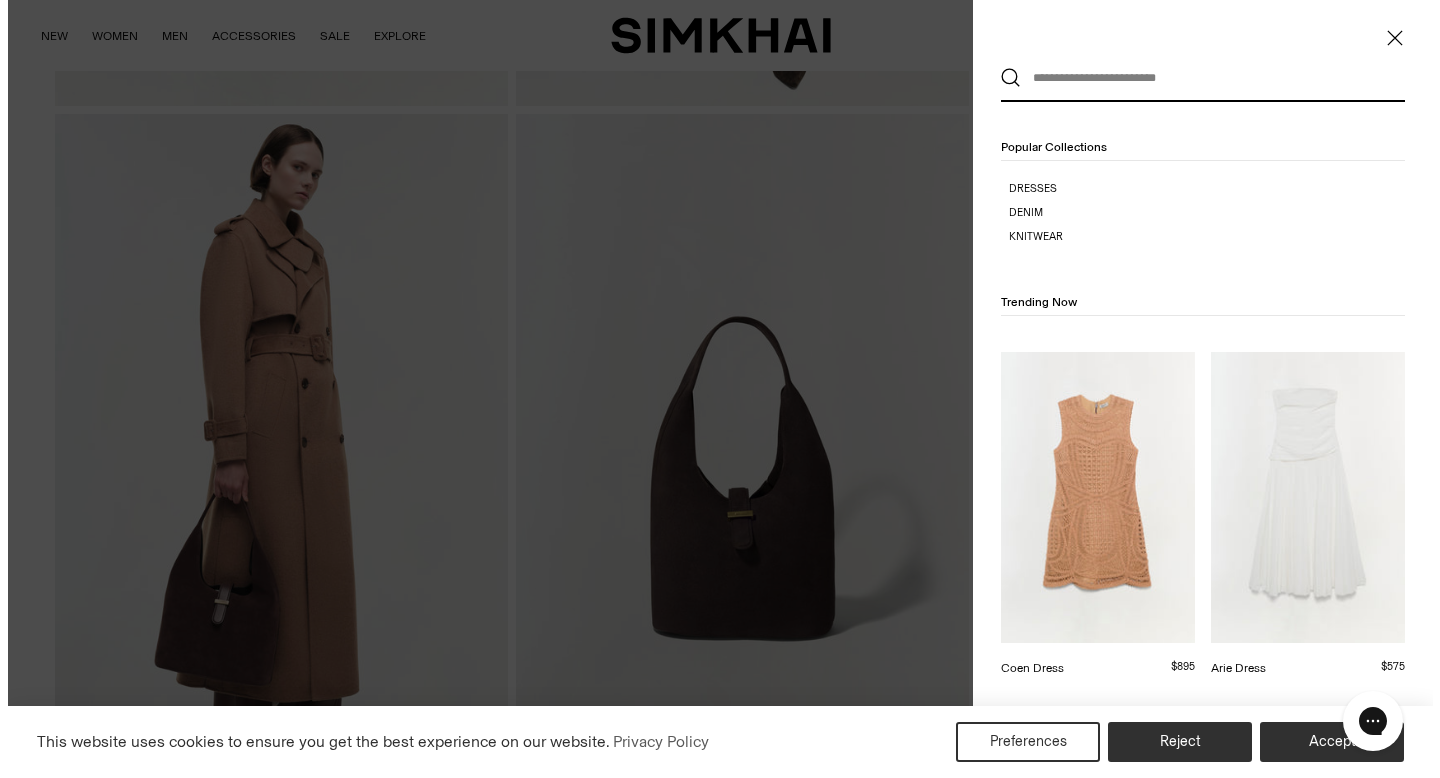 scroll, scrollTop: 0, scrollLeft: 0, axis: both 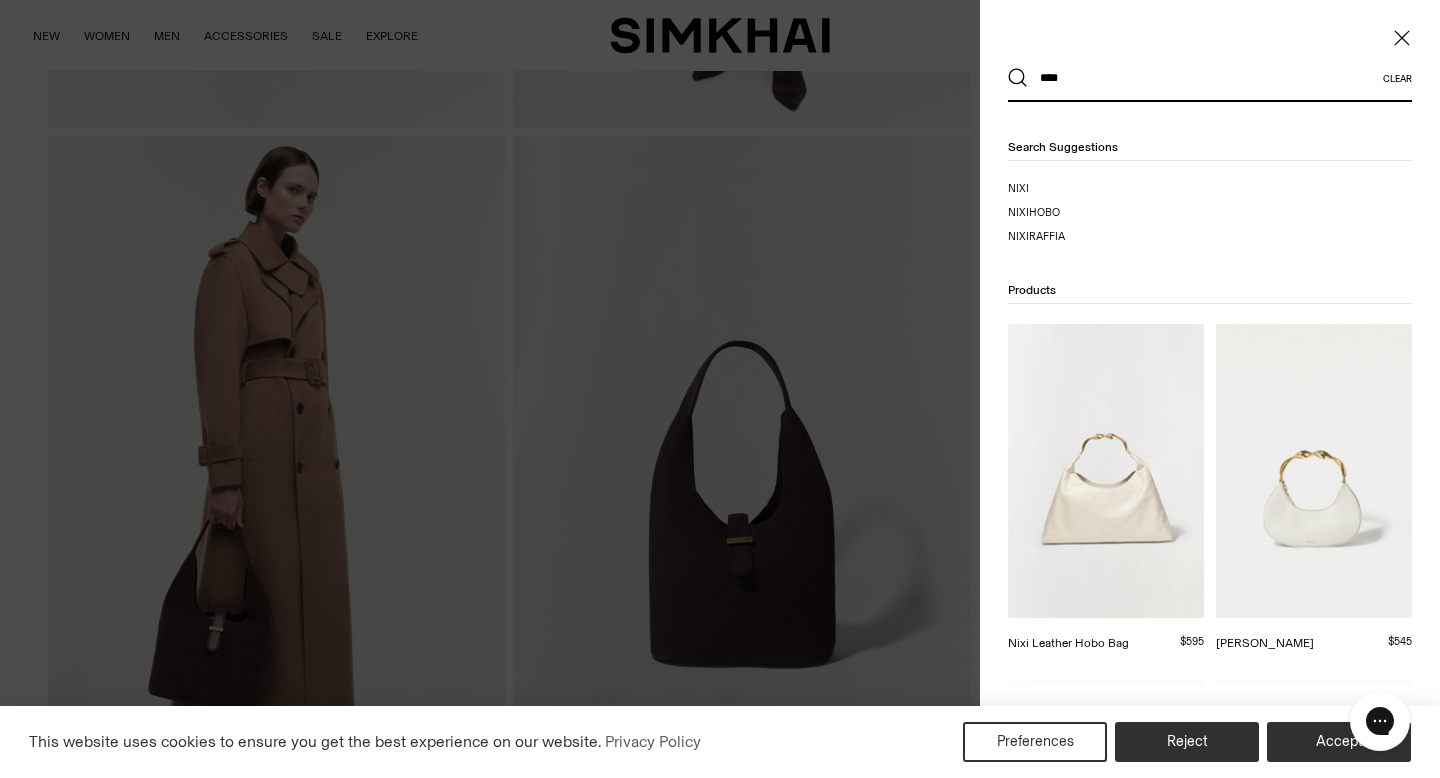 type on "****" 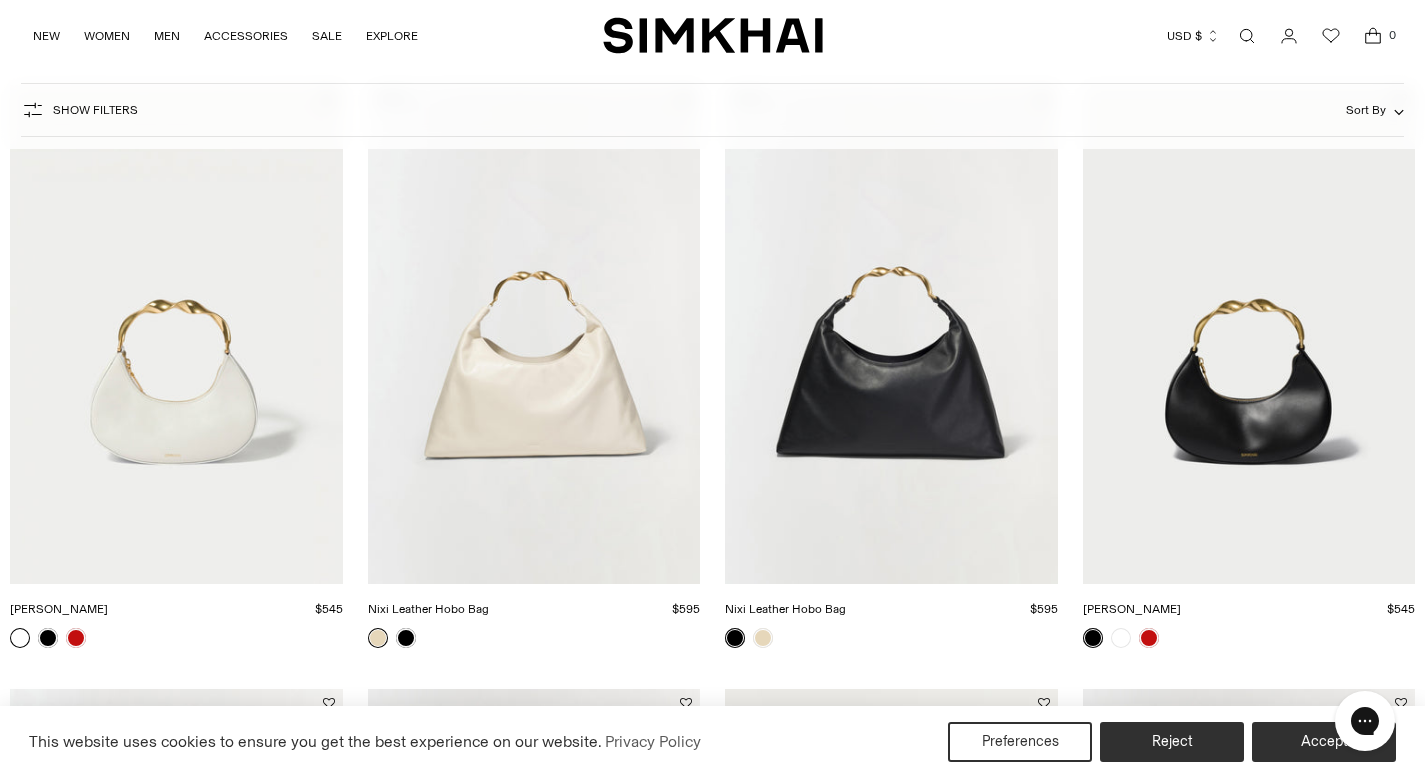 scroll, scrollTop: 0, scrollLeft: 0, axis: both 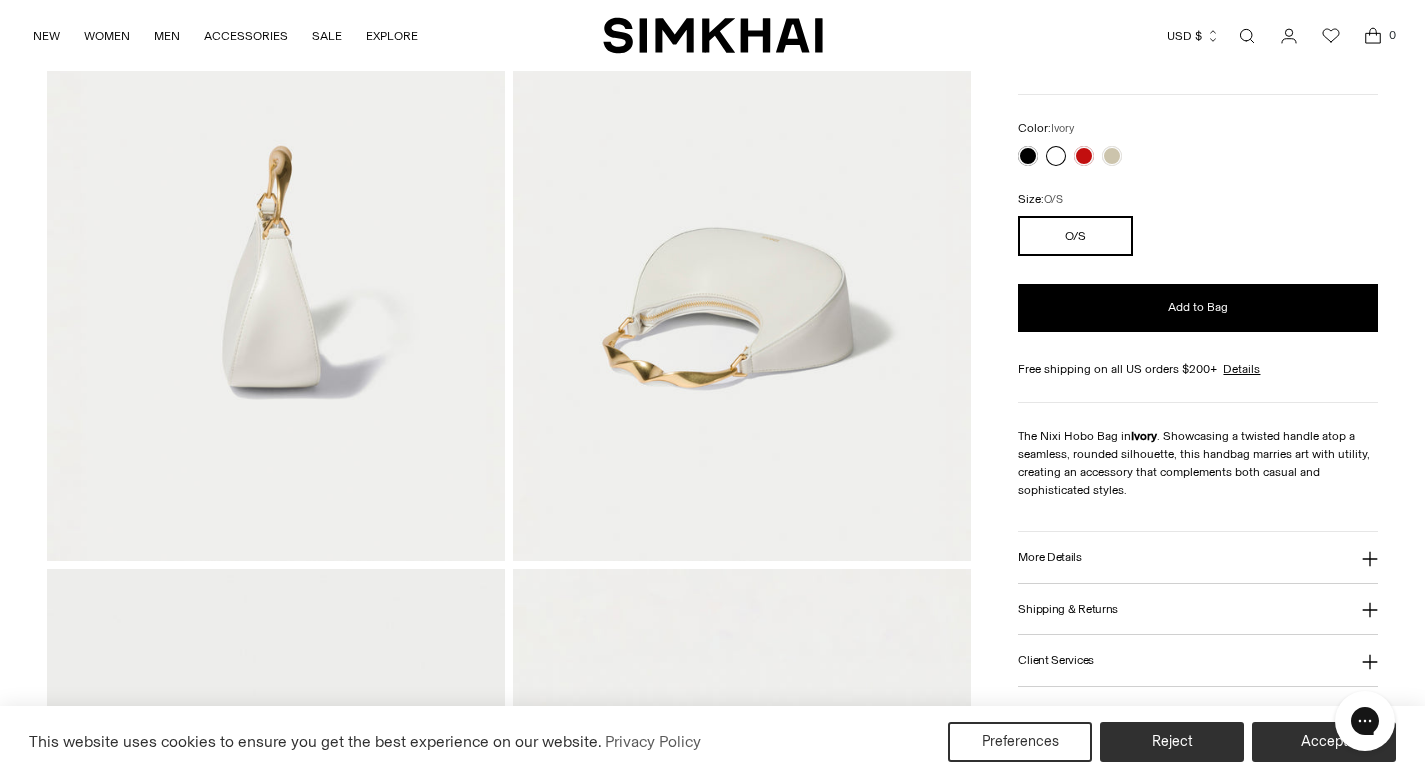click on "More Details" at bounding box center [1049, 557] 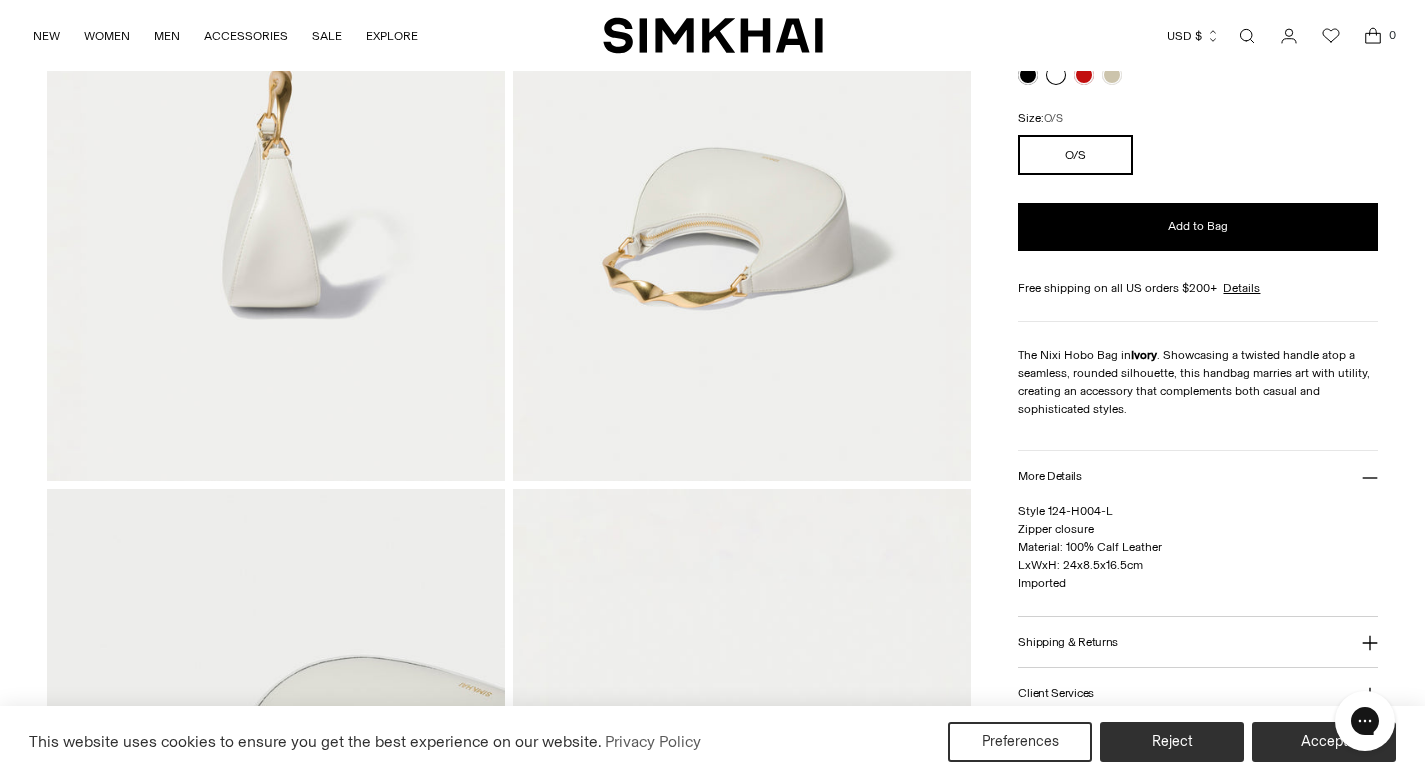 scroll, scrollTop: 353, scrollLeft: 0, axis: vertical 